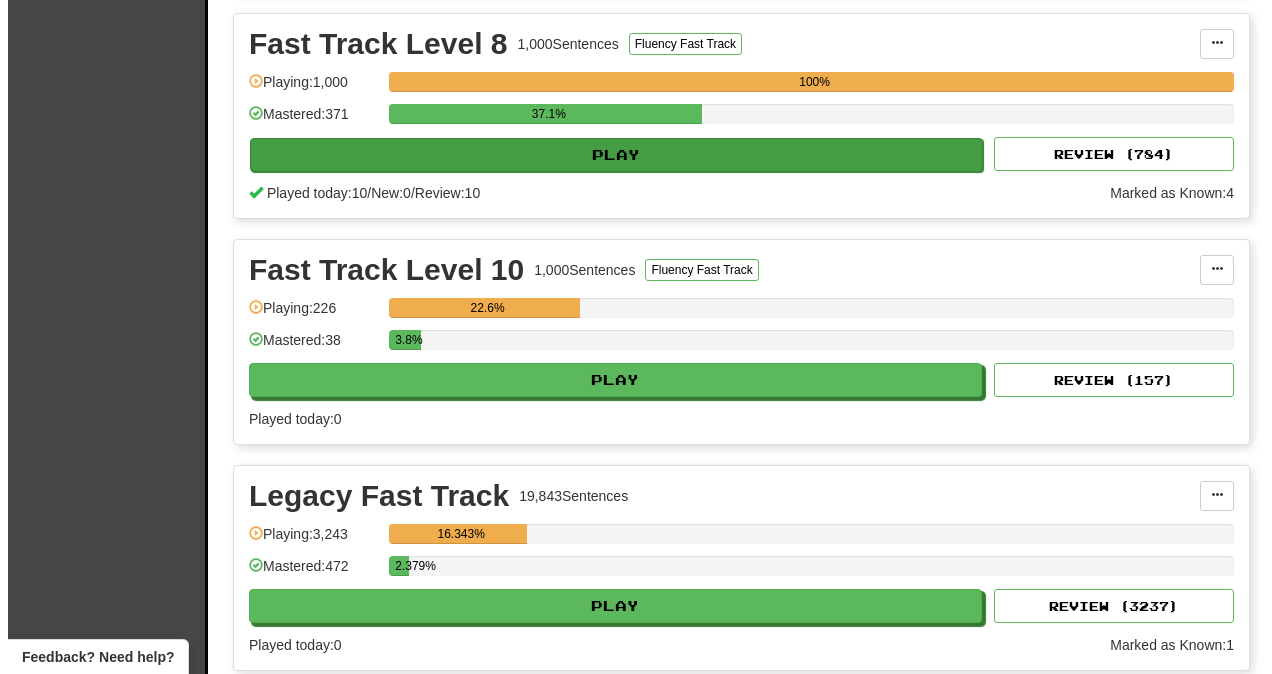 scroll, scrollTop: 2498, scrollLeft: 0, axis: vertical 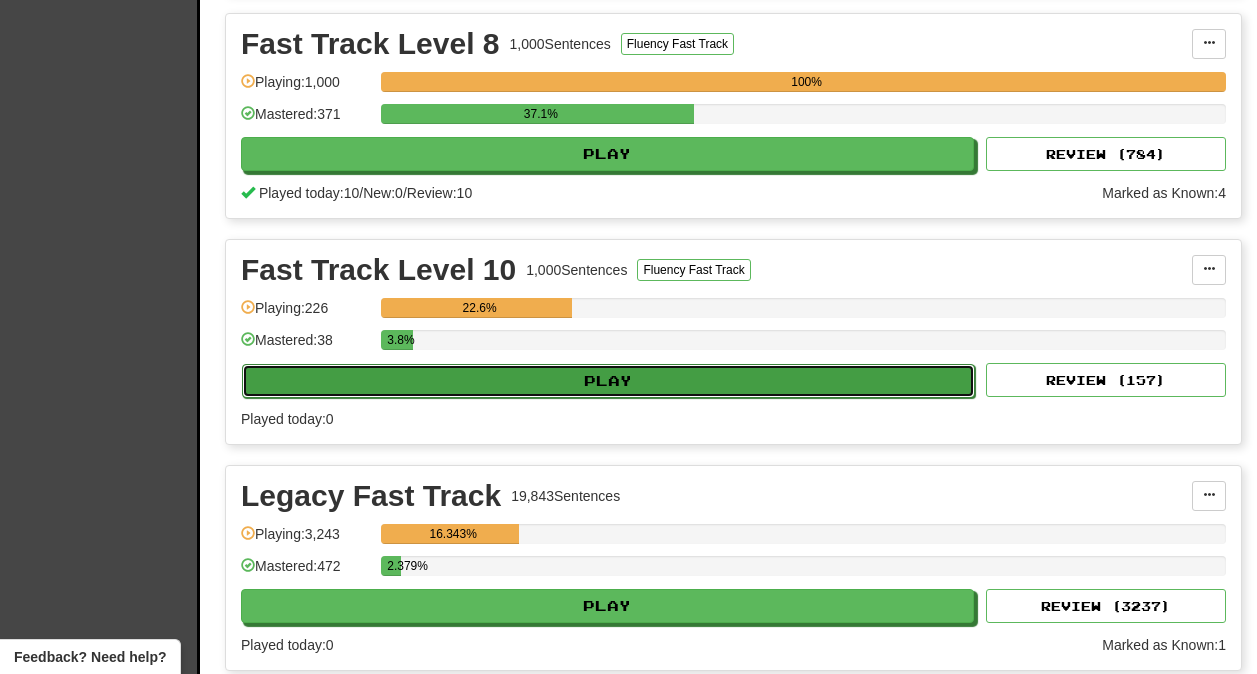 click on "Play" at bounding box center [608, 381] 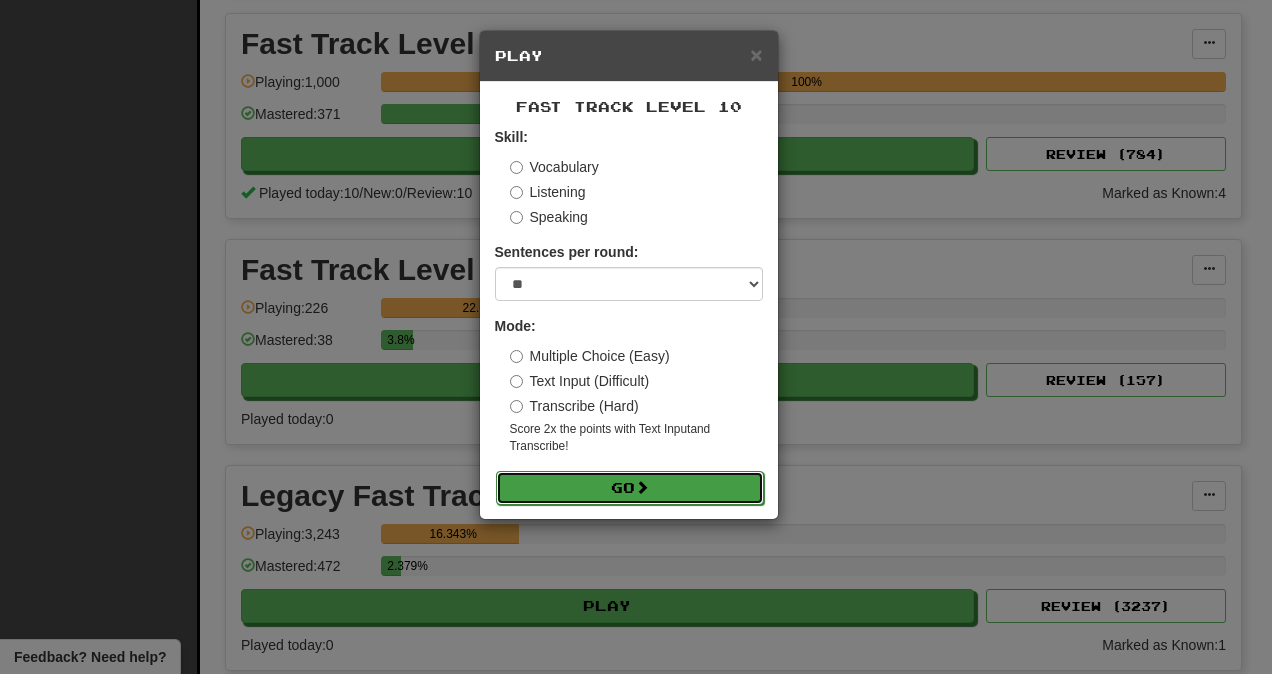 click on "Go" at bounding box center (630, 488) 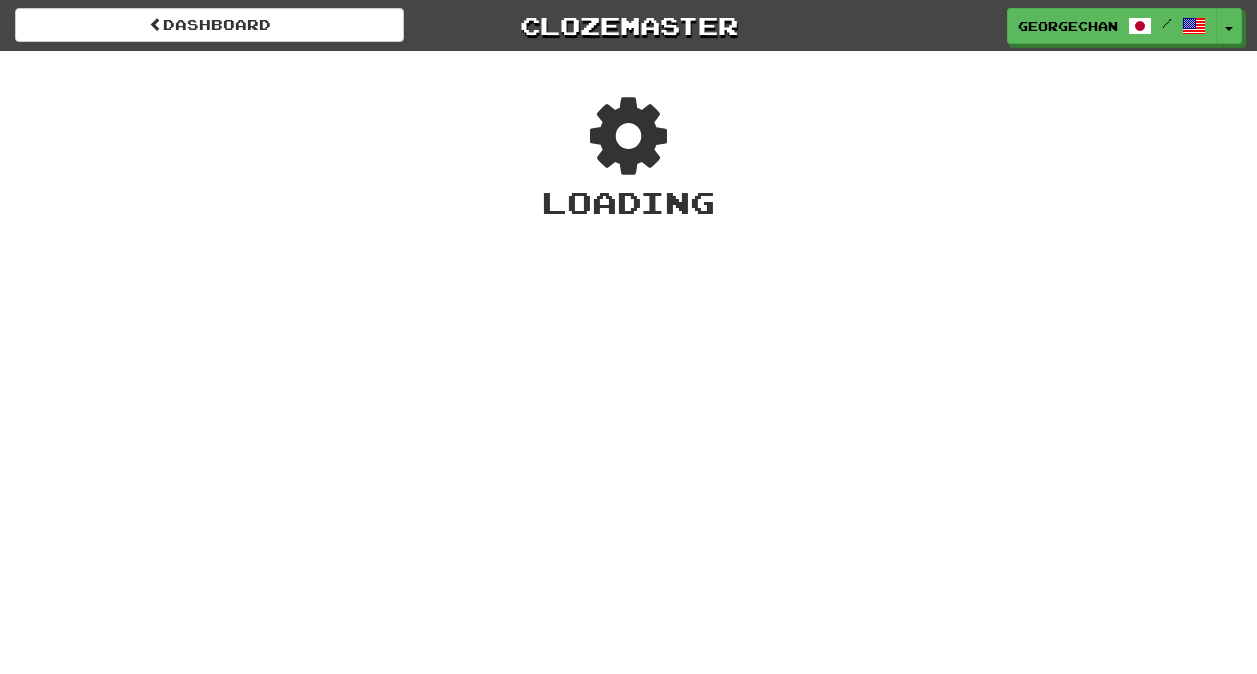 scroll, scrollTop: 0, scrollLeft: 0, axis: both 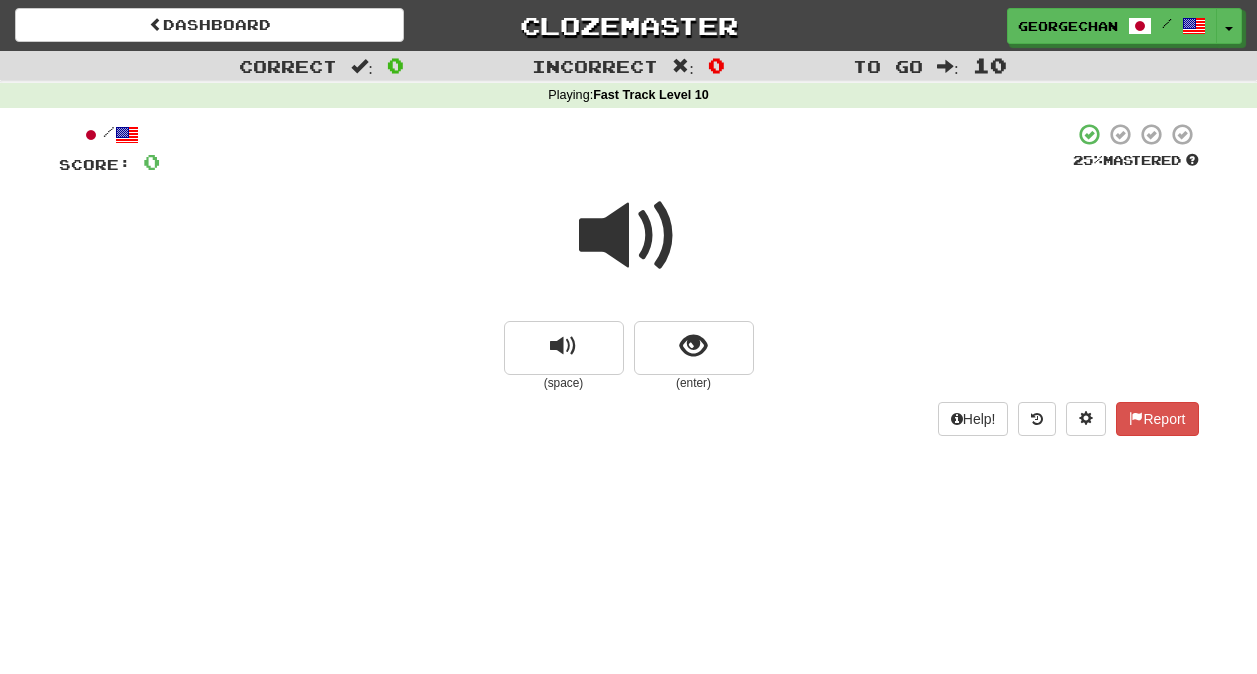 click at bounding box center [629, 236] 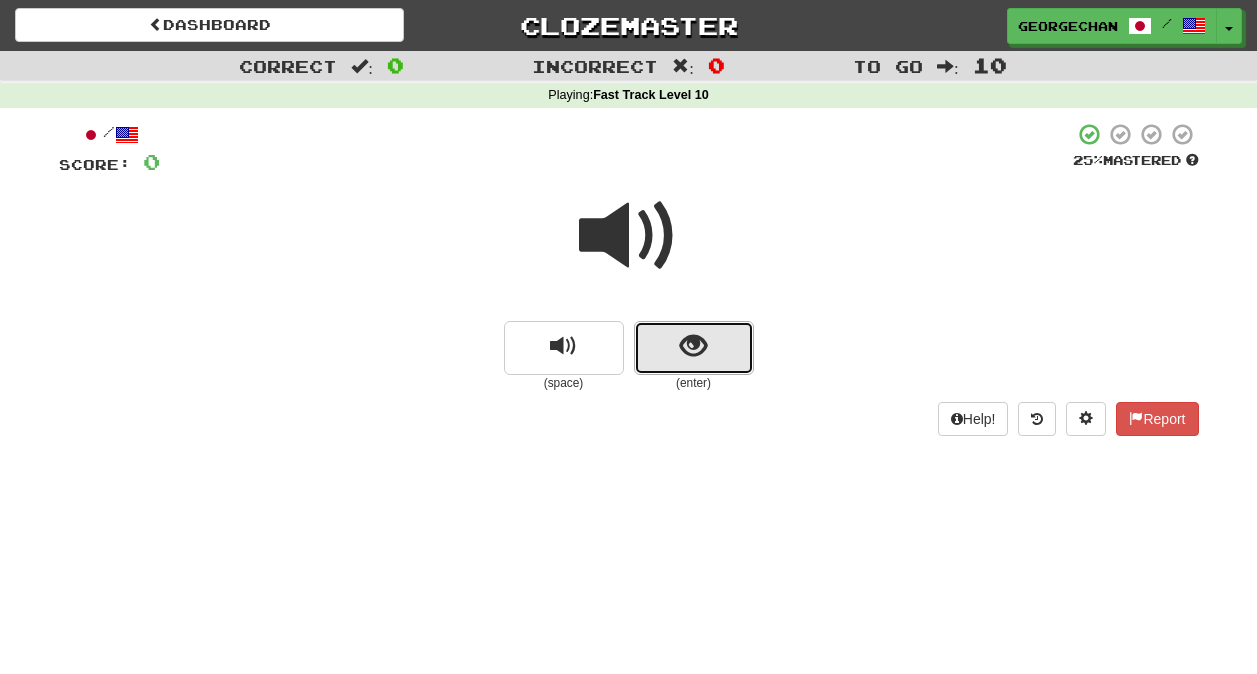 click at bounding box center (693, 346) 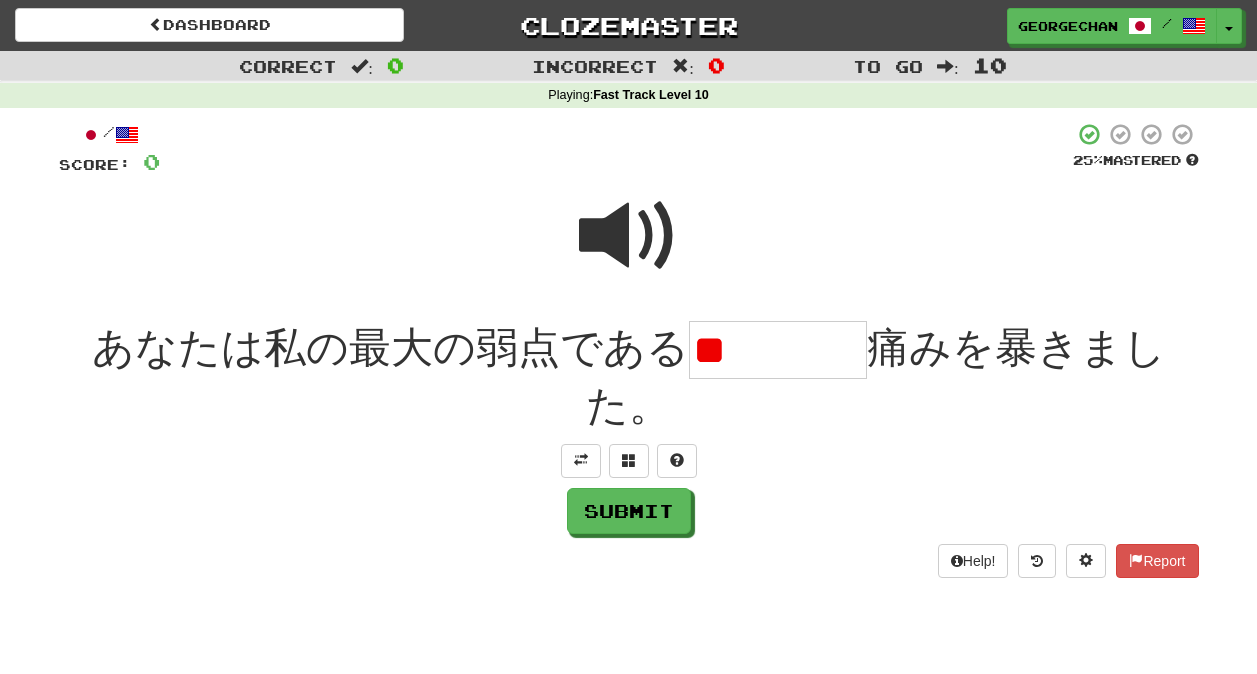 type on "*" 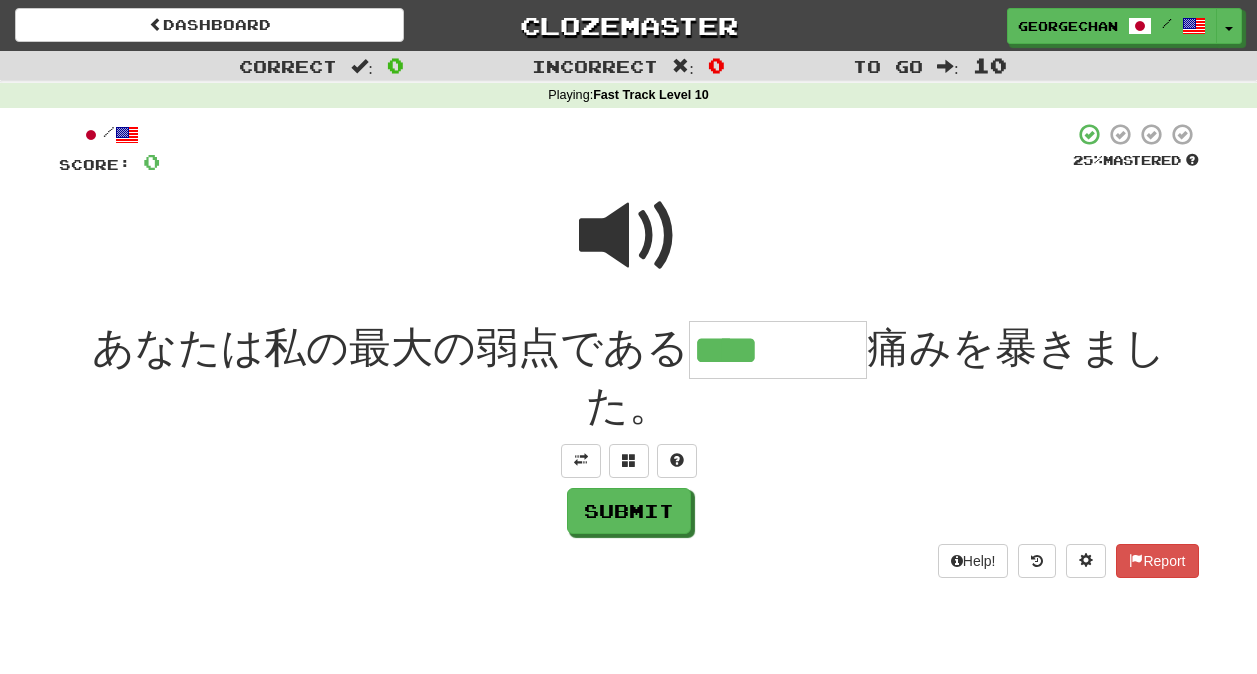 type on "****" 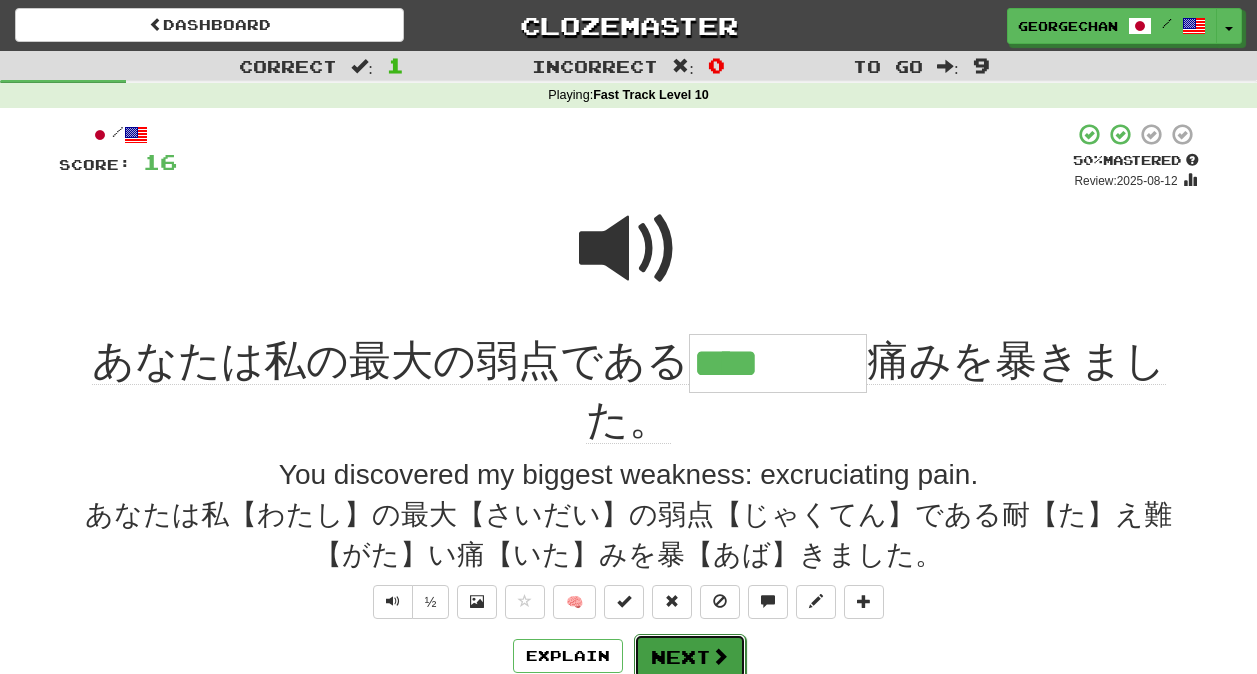 click on "Next" at bounding box center (690, 657) 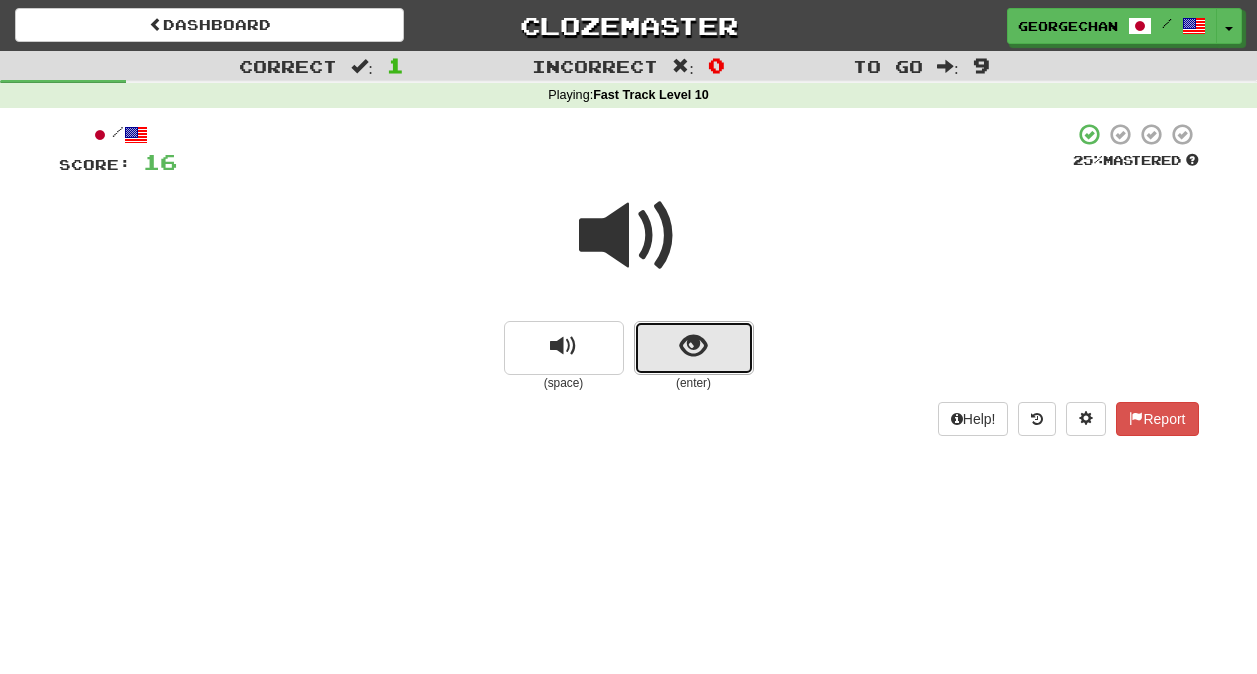 click at bounding box center (694, 348) 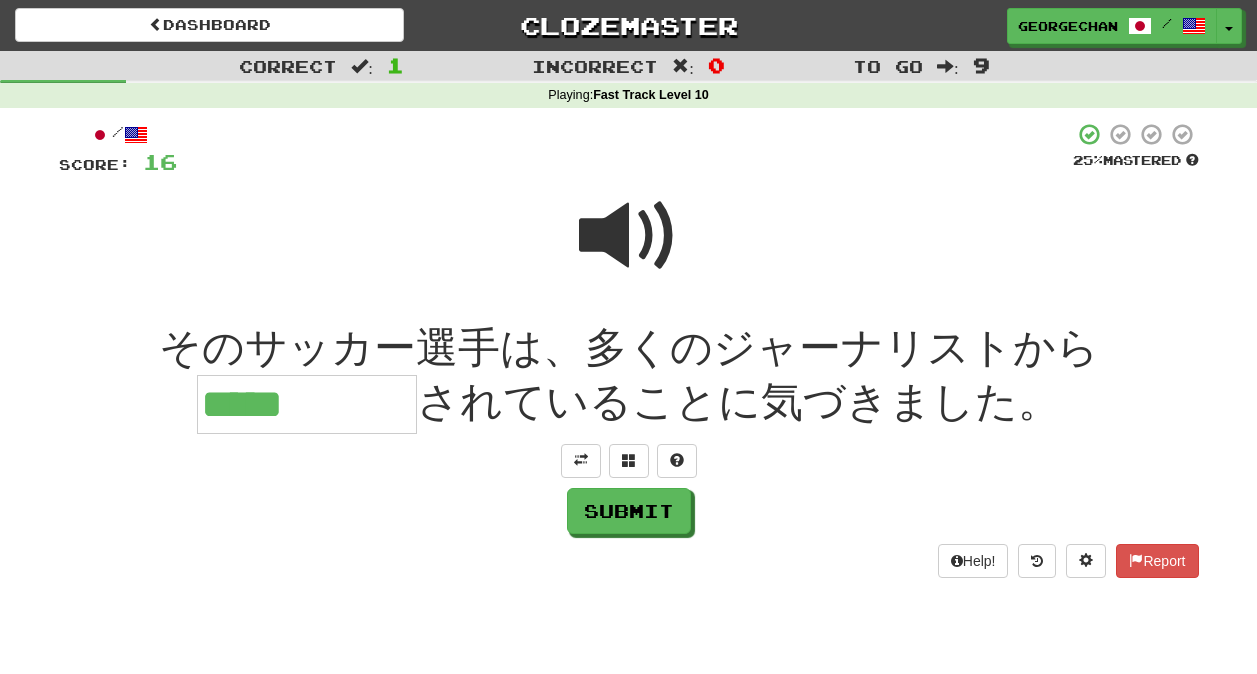 type on "*****" 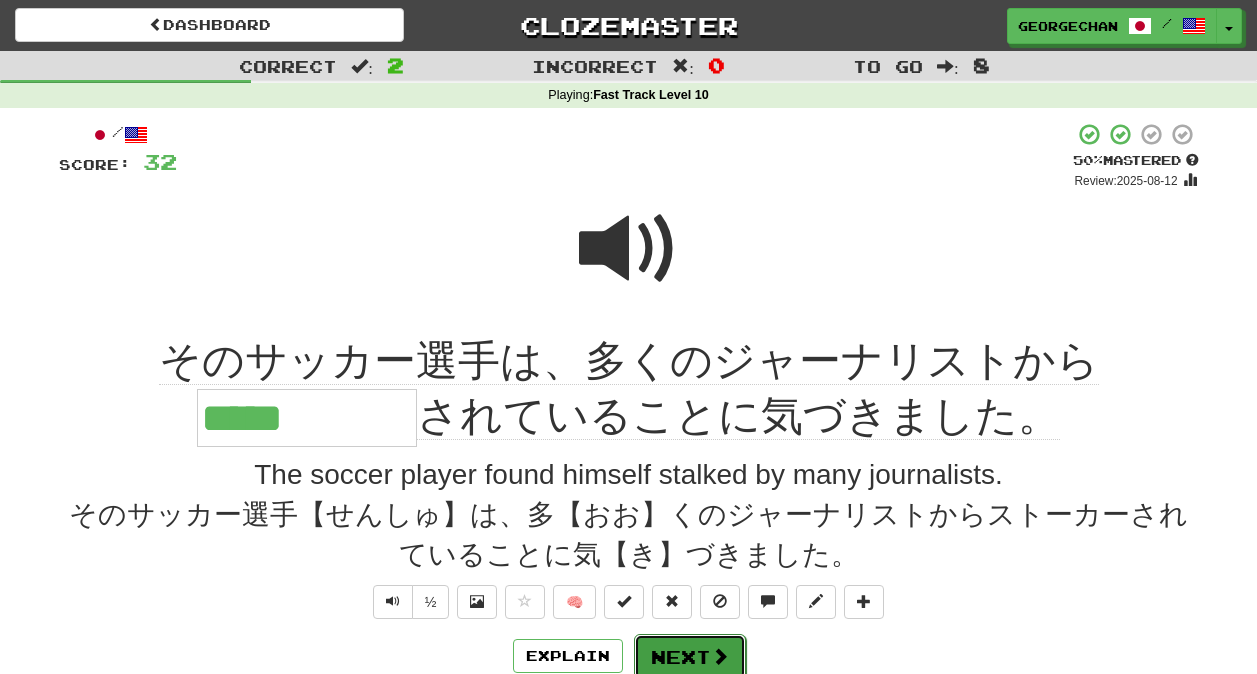 click at bounding box center [720, 656] 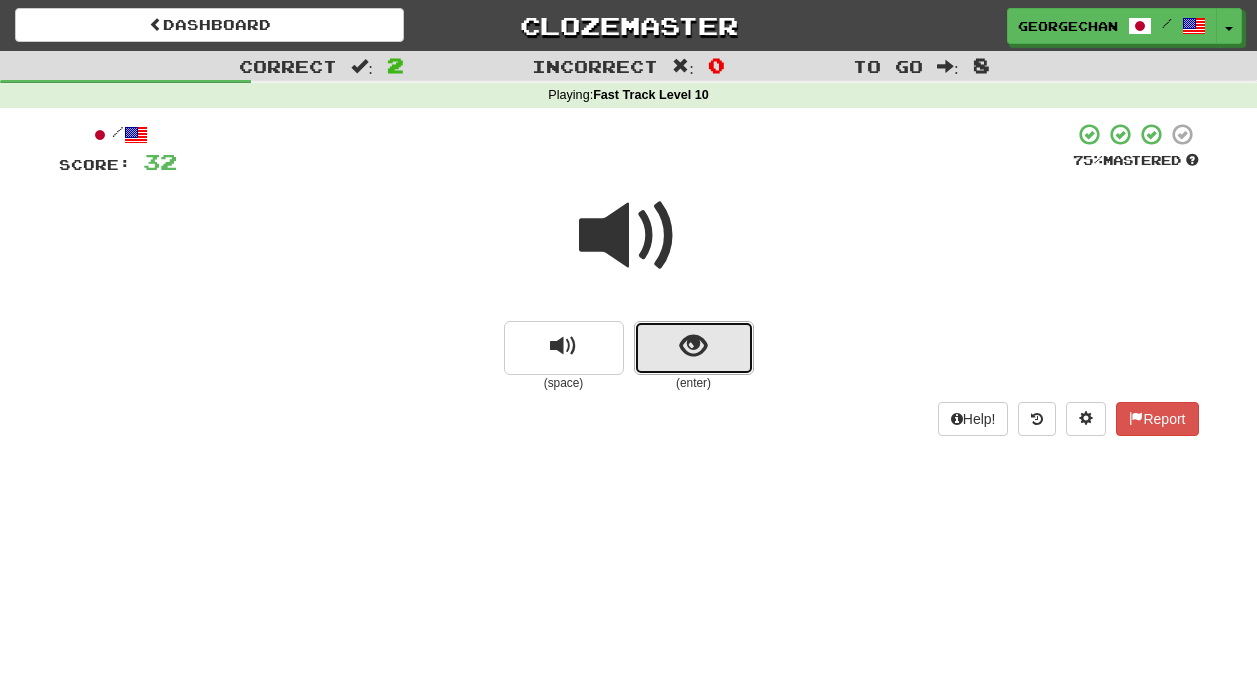 click at bounding box center (693, 346) 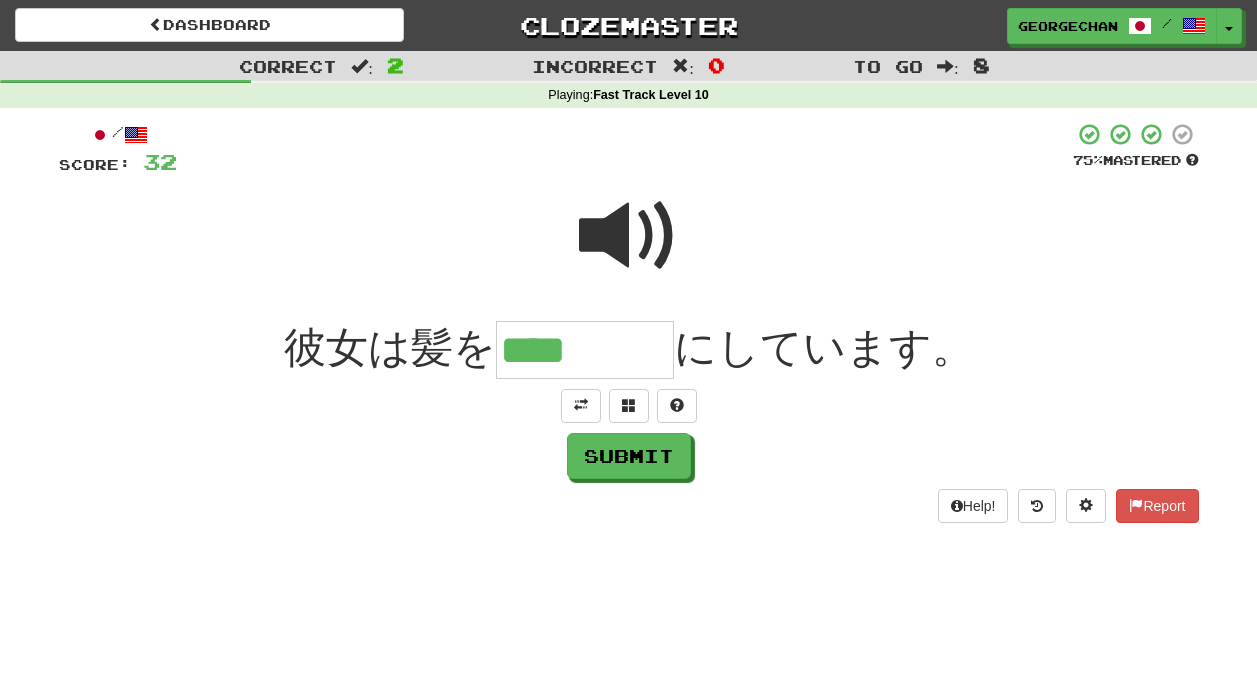type on "****" 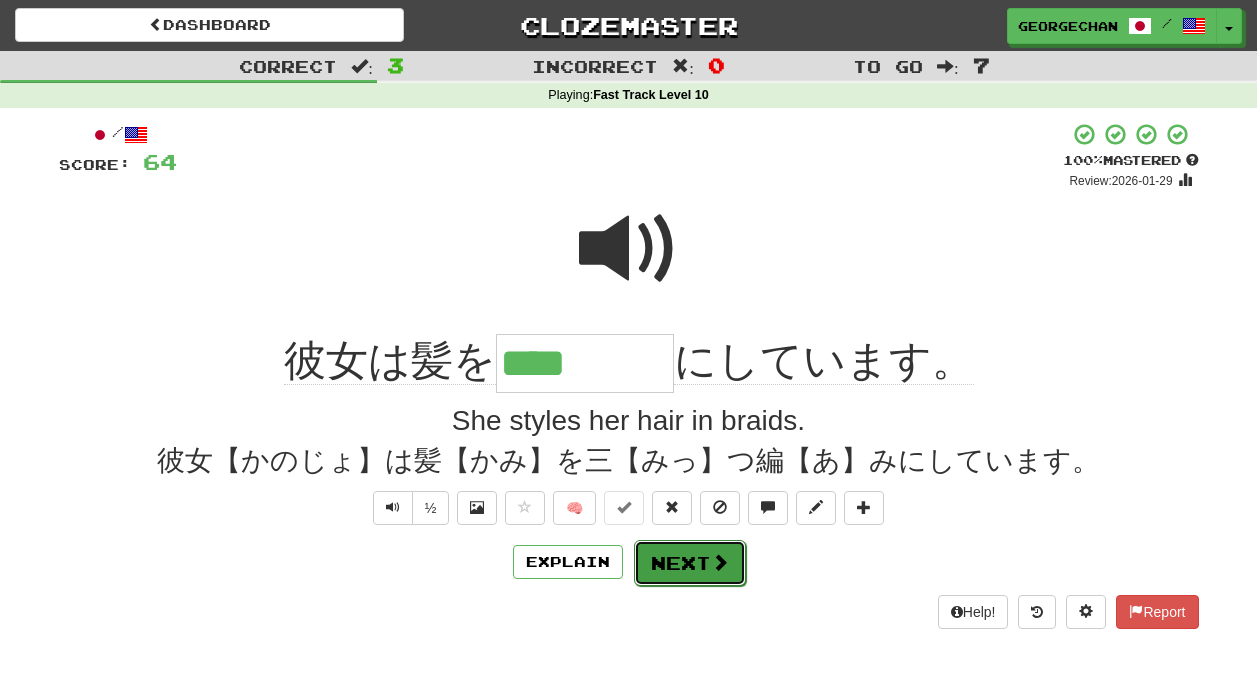 click on "Next" at bounding box center [690, 563] 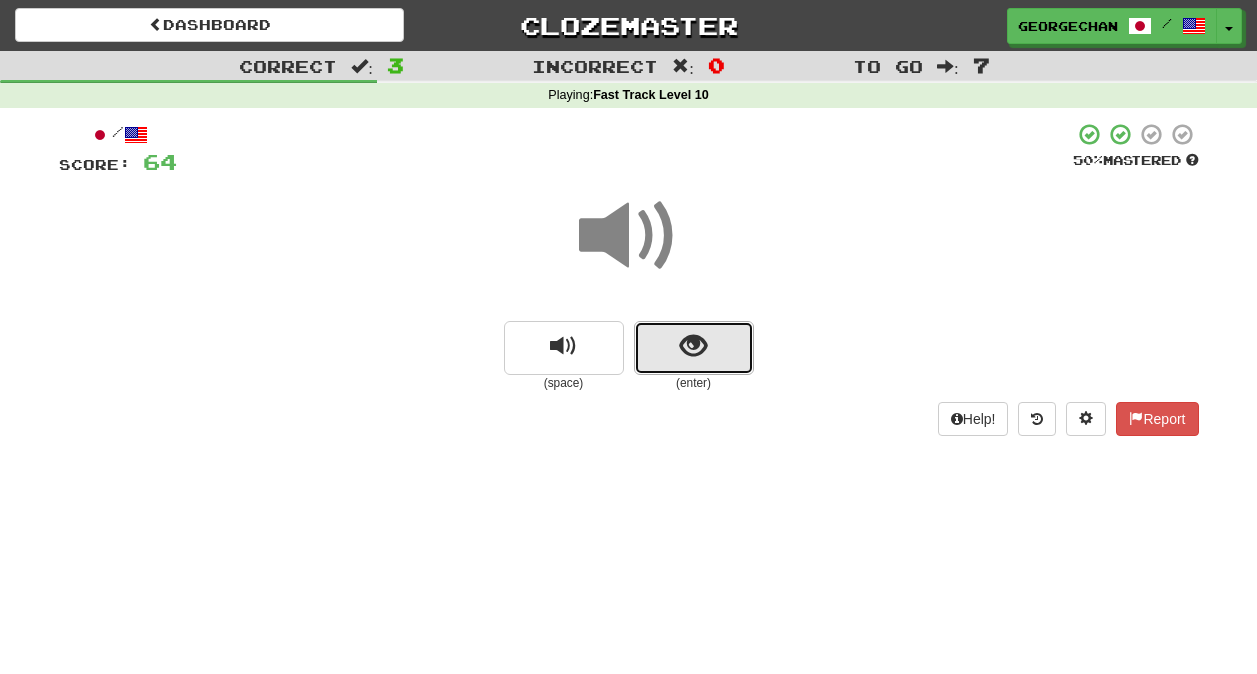 click at bounding box center (694, 348) 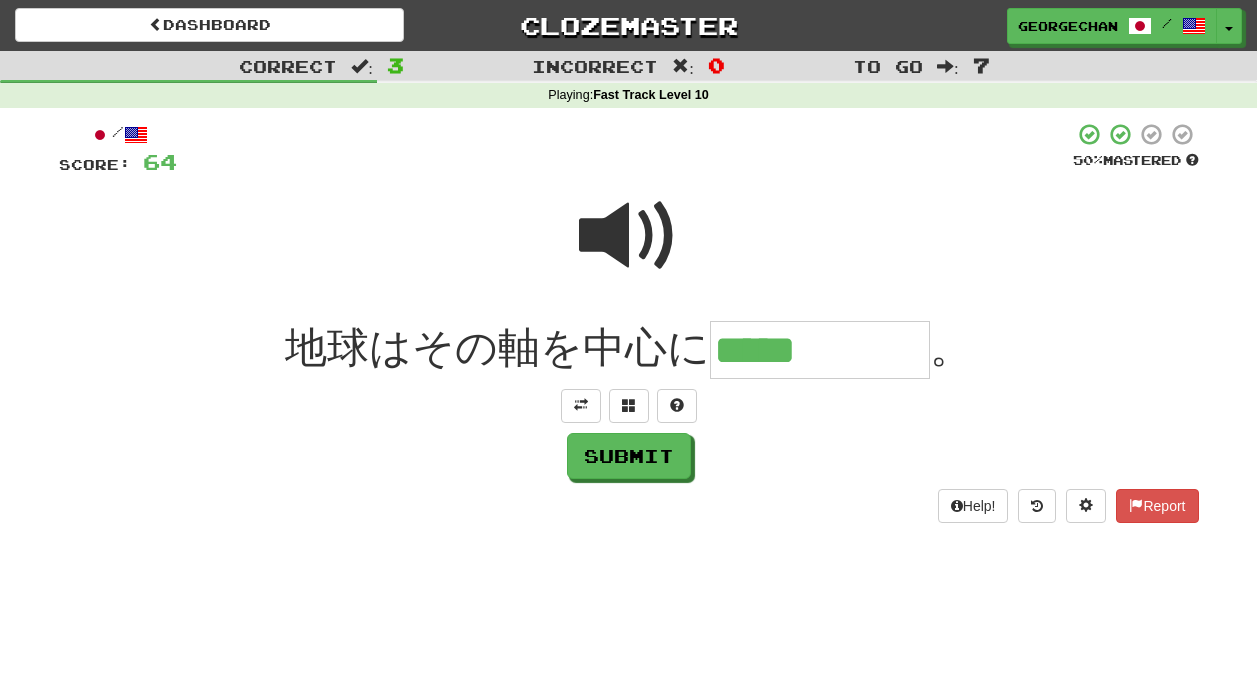 type on "*****" 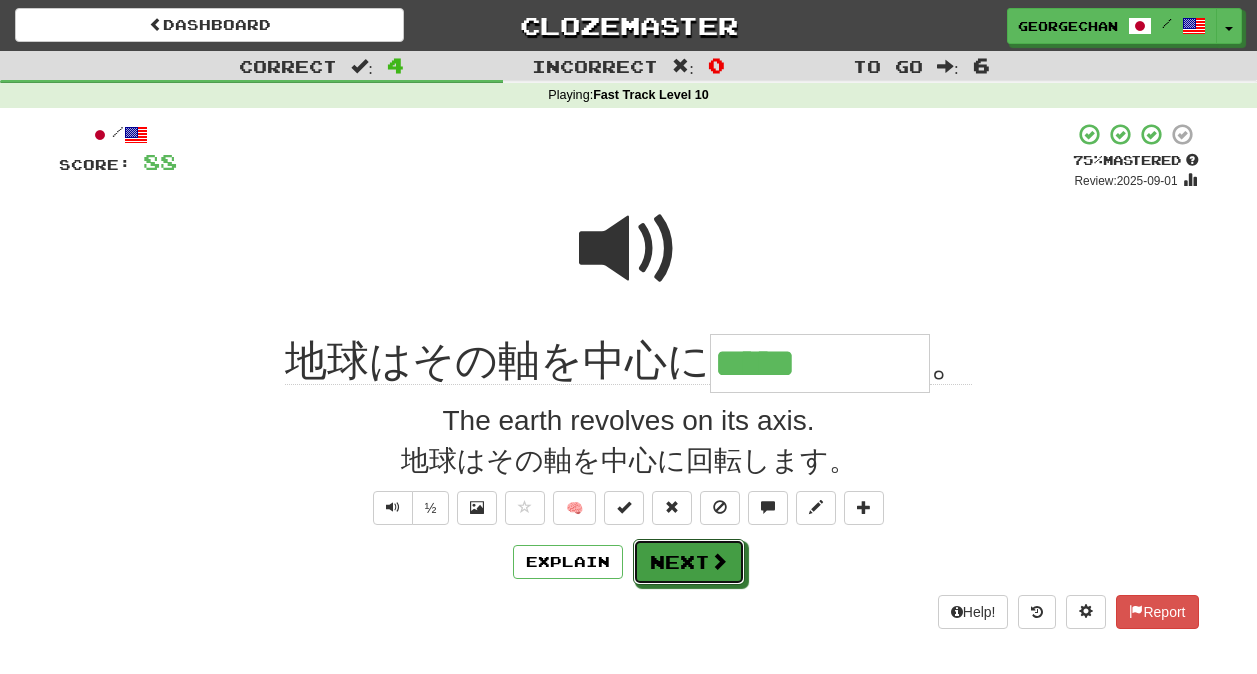 drag, startPoint x: 676, startPoint y: 579, endPoint x: 686, endPoint y: 586, distance: 12.206555 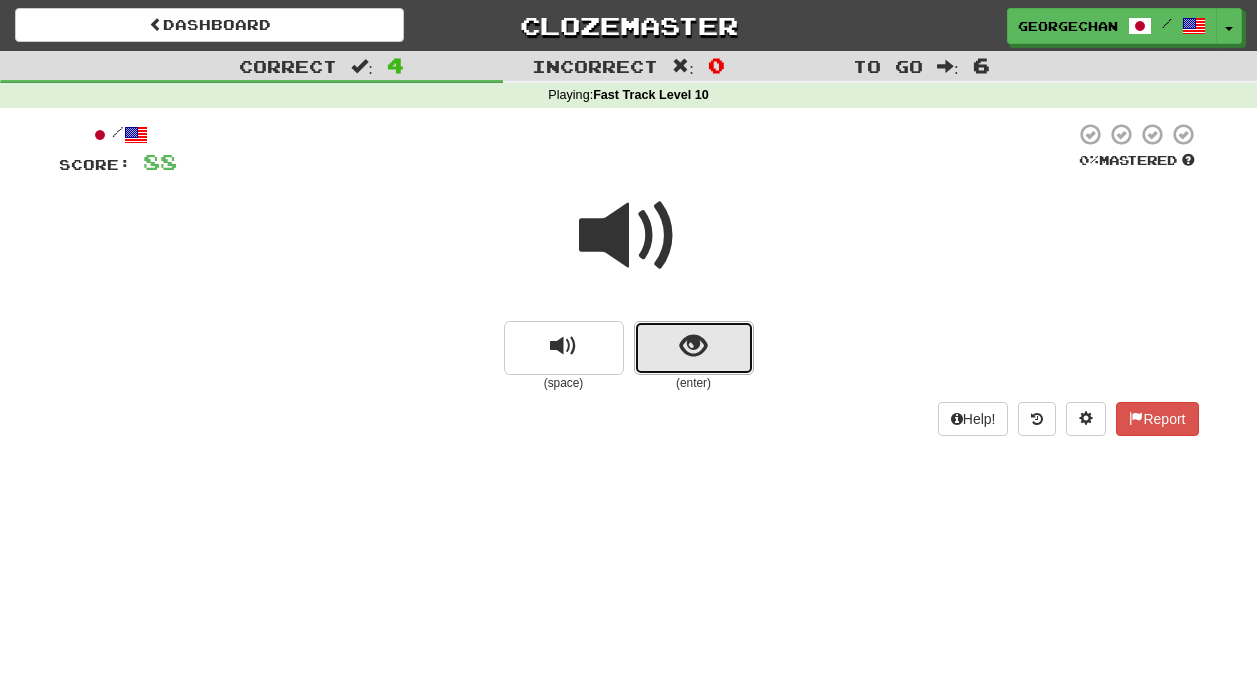 click at bounding box center (694, 348) 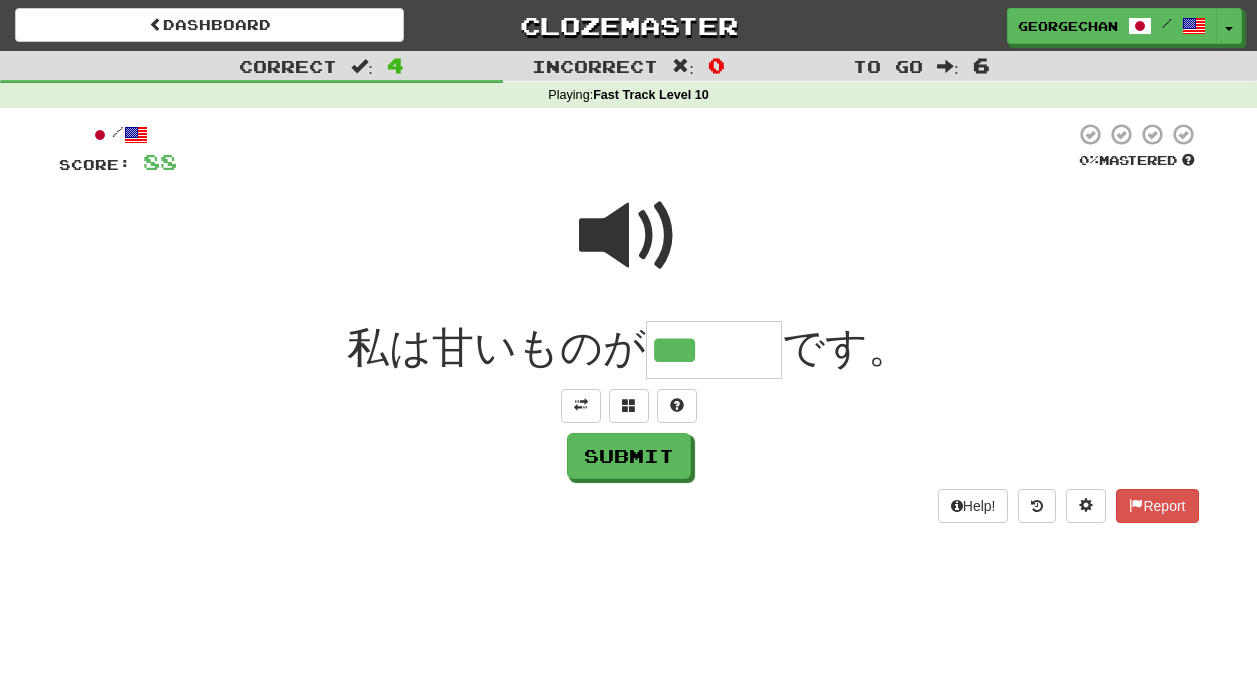 scroll, scrollTop: 0, scrollLeft: 0, axis: both 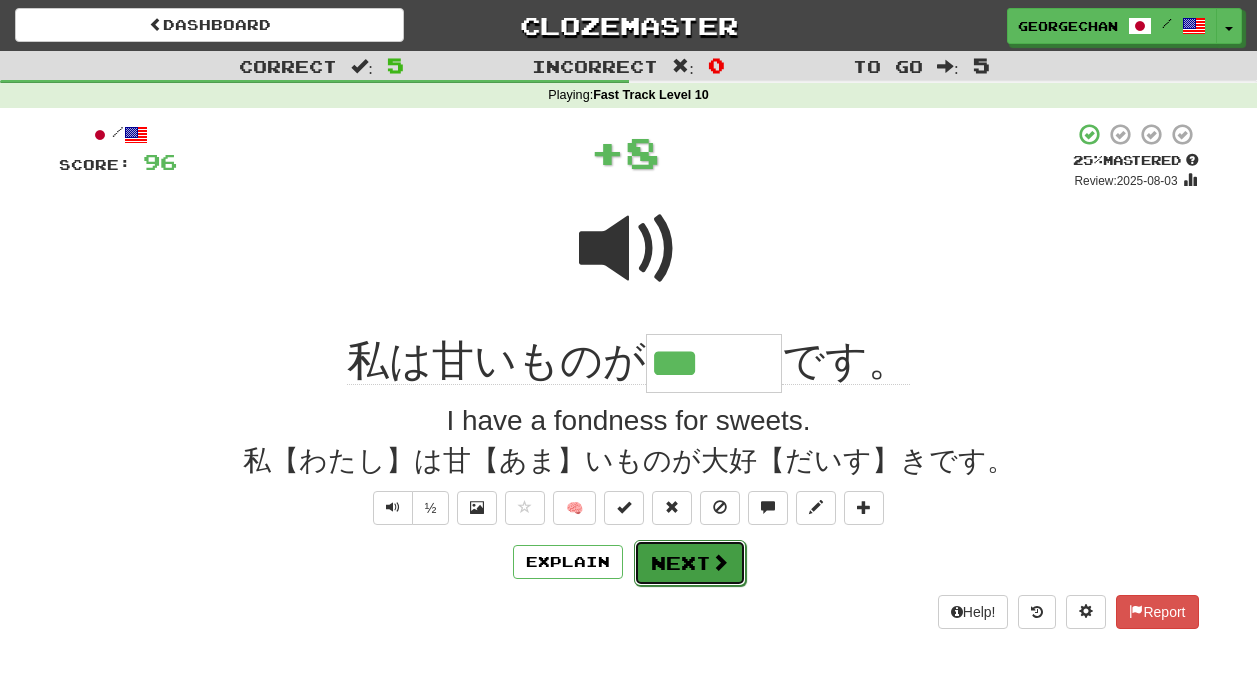 click on "Next" at bounding box center (690, 563) 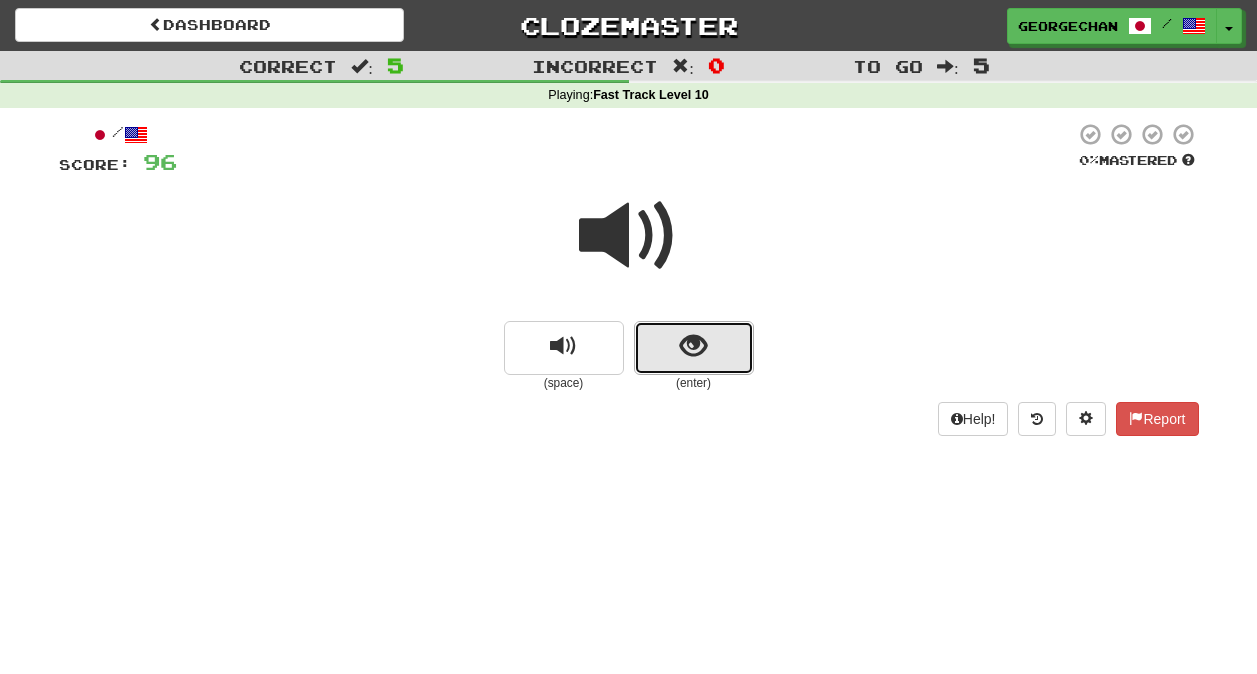 click at bounding box center [693, 346] 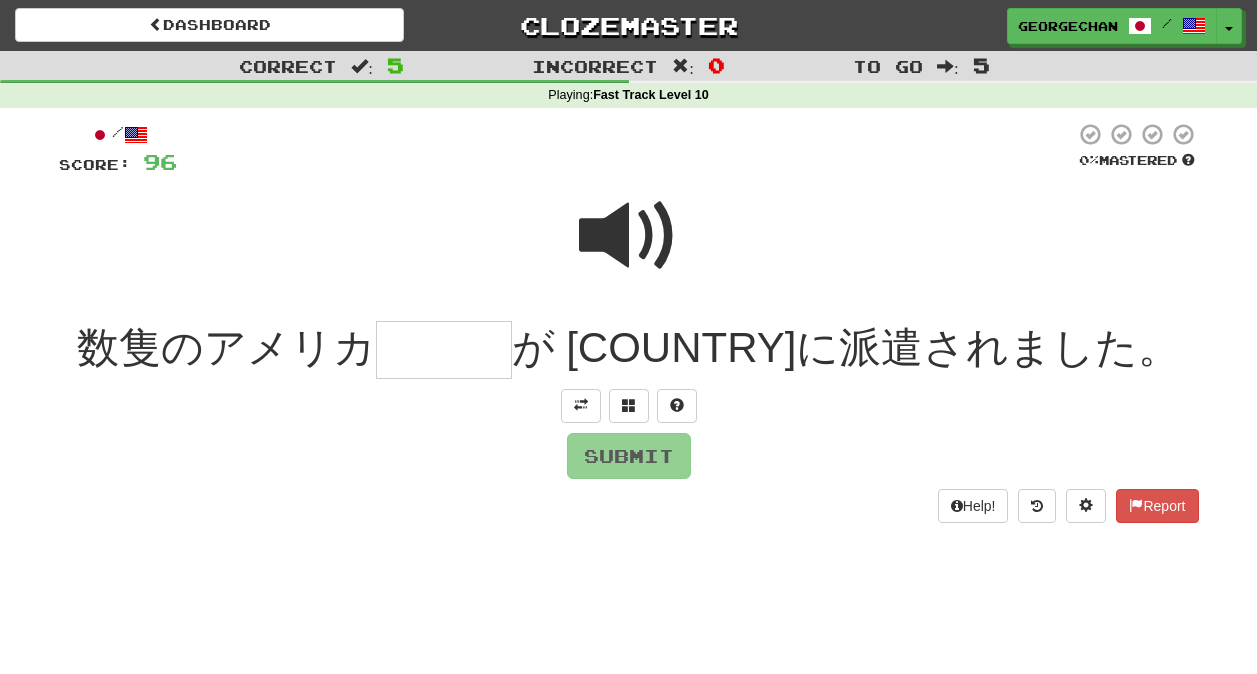 click at bounding box center (444, 350) 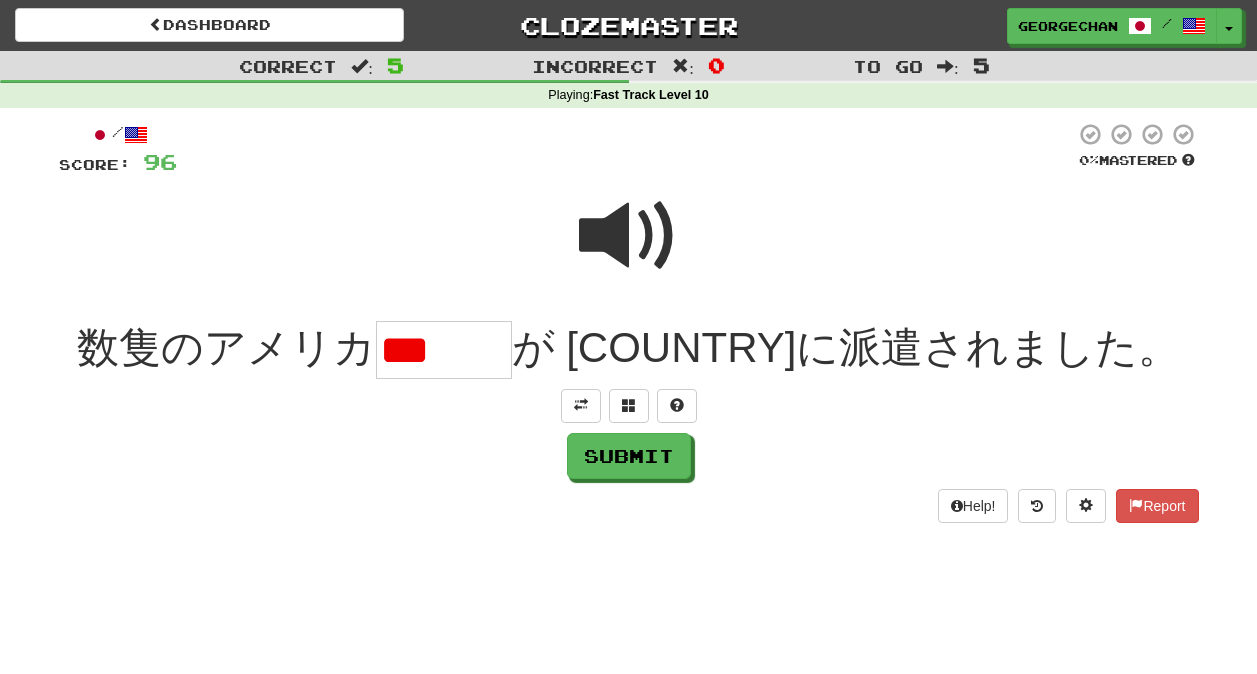 scroll, scrollTop: 0, scrollLeft: 0, axis: both 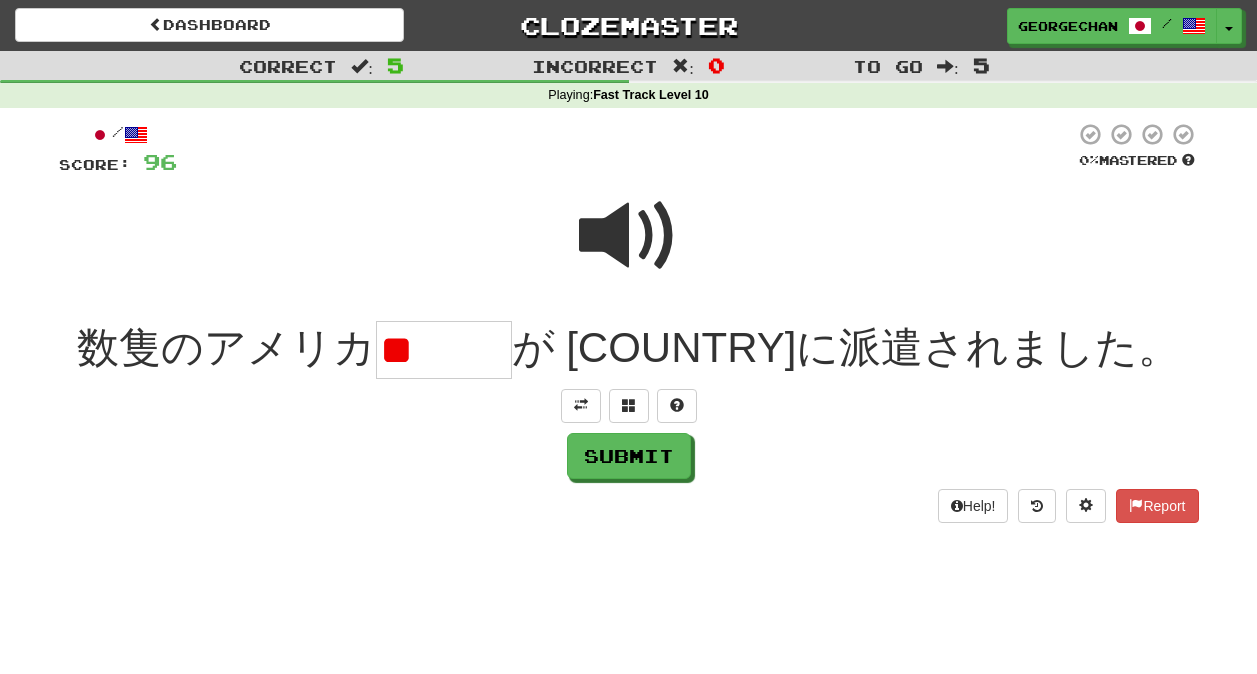 type on "*" 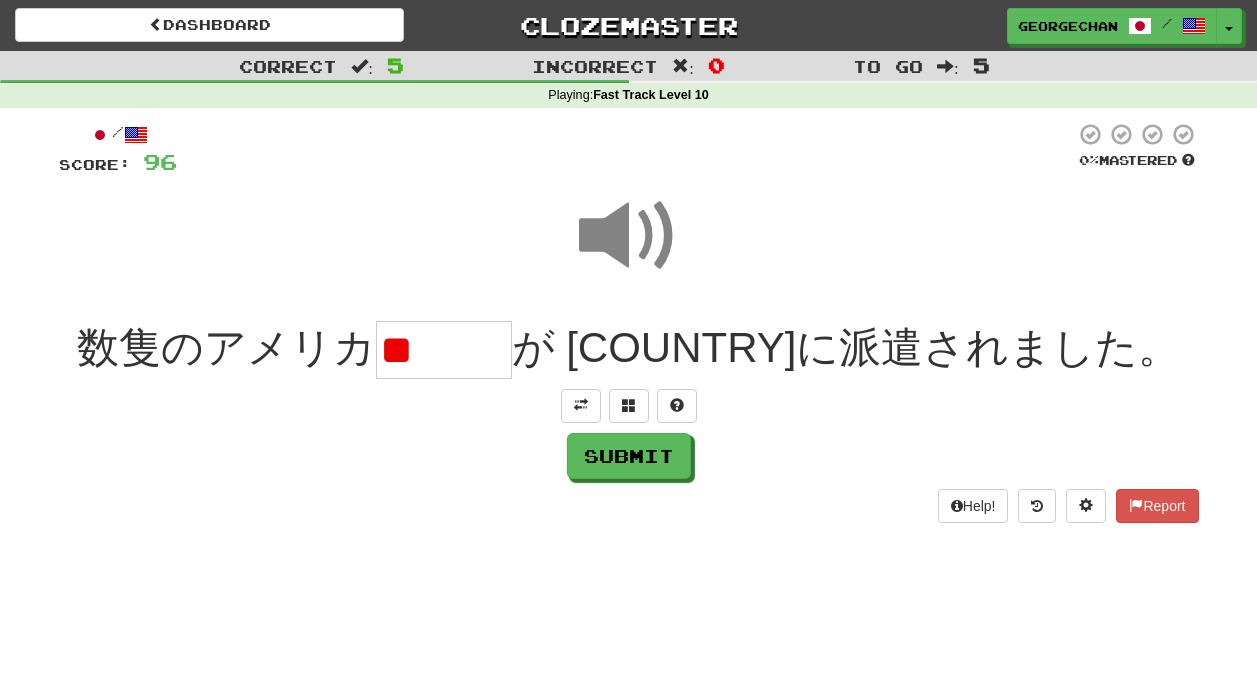 click on "**" at bounding box center [444, 350] 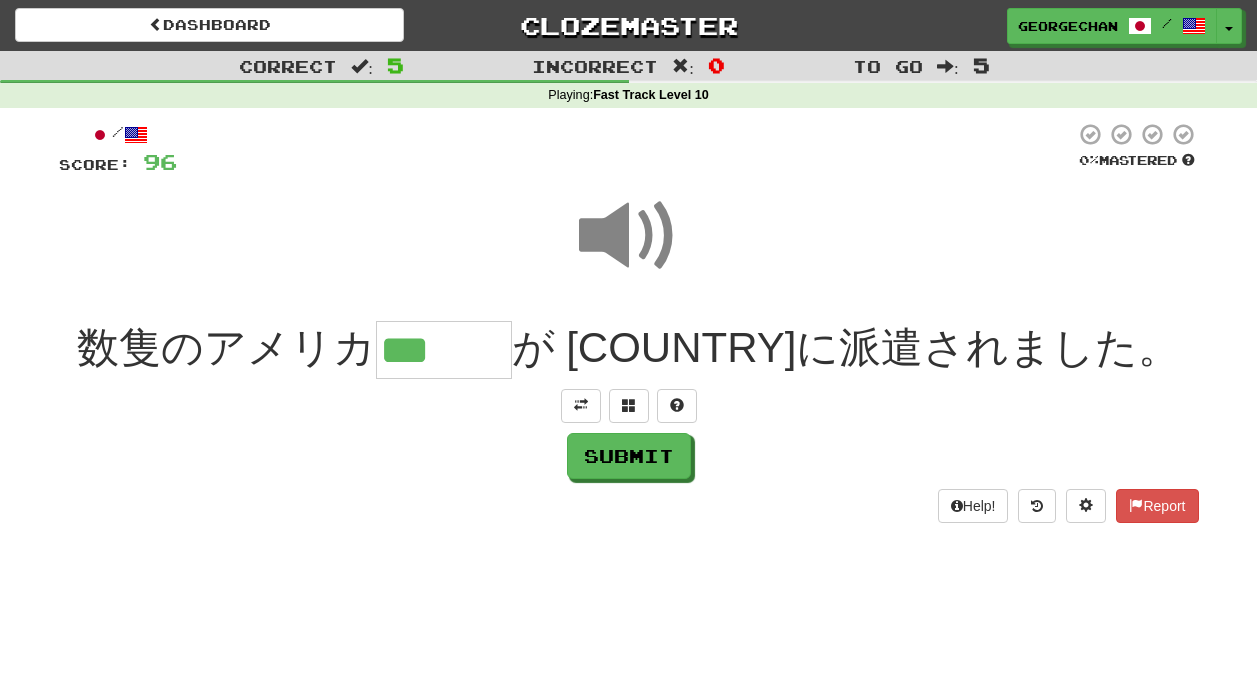 type on "***" 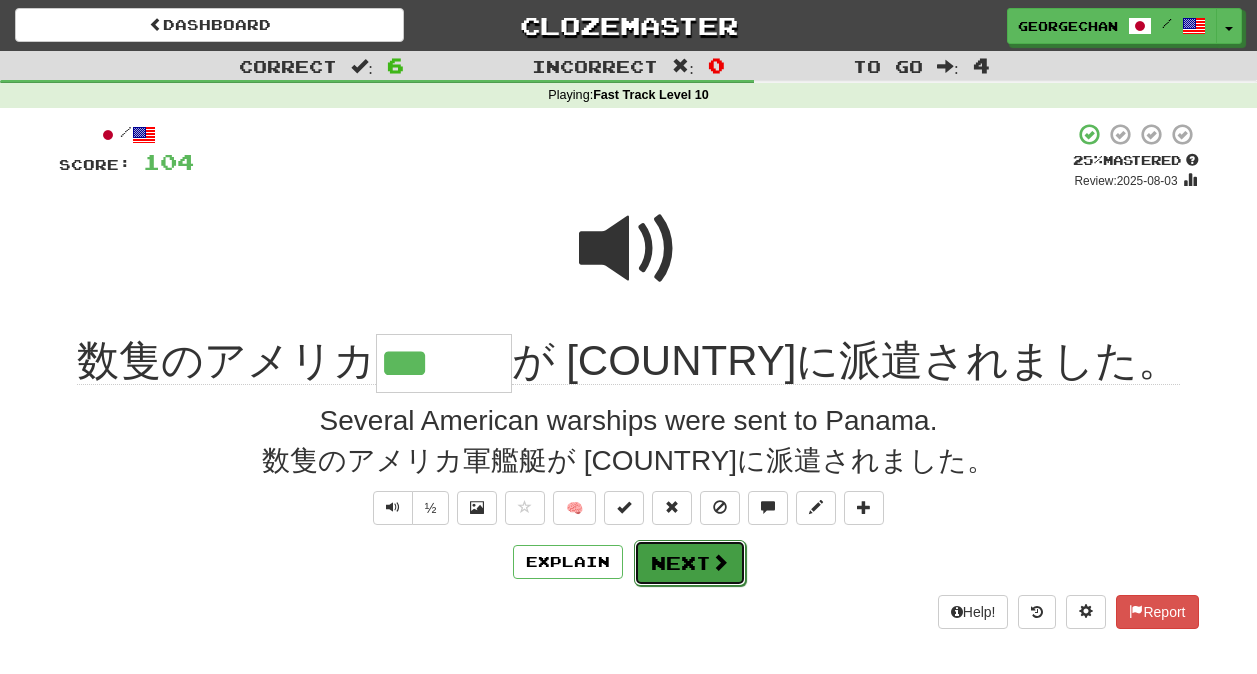 click on "Next" at bounding box center [690, 563] 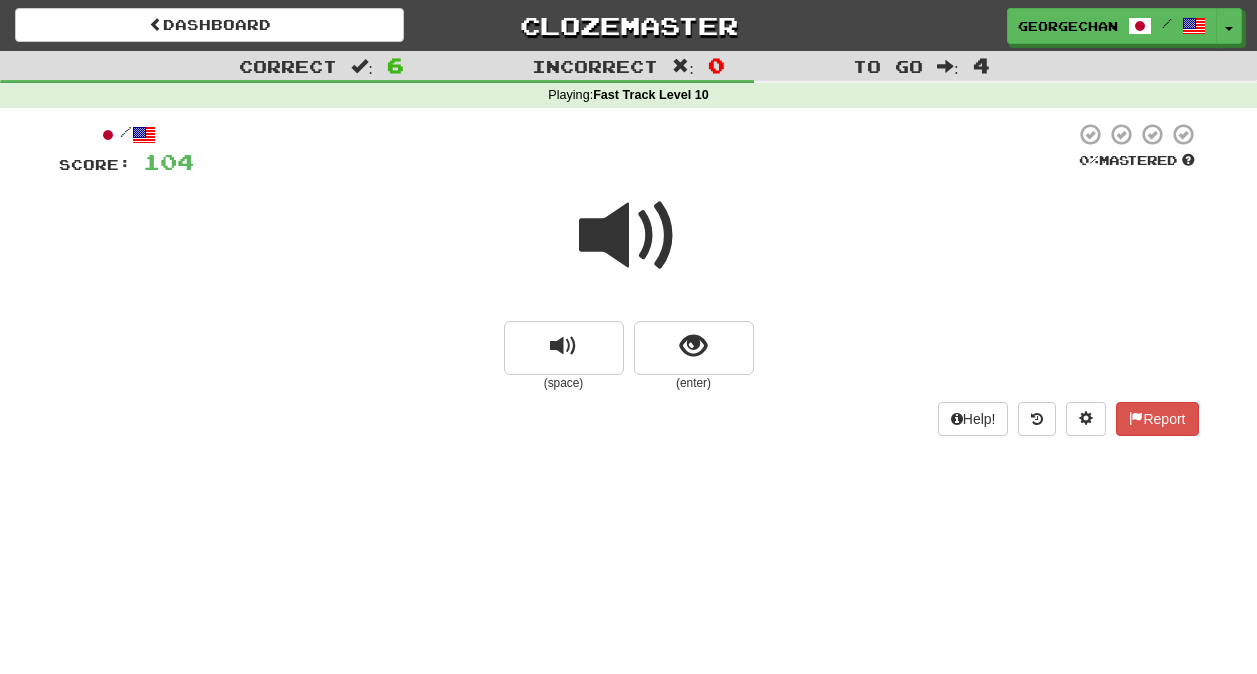 click at bounding box center (629, 236) 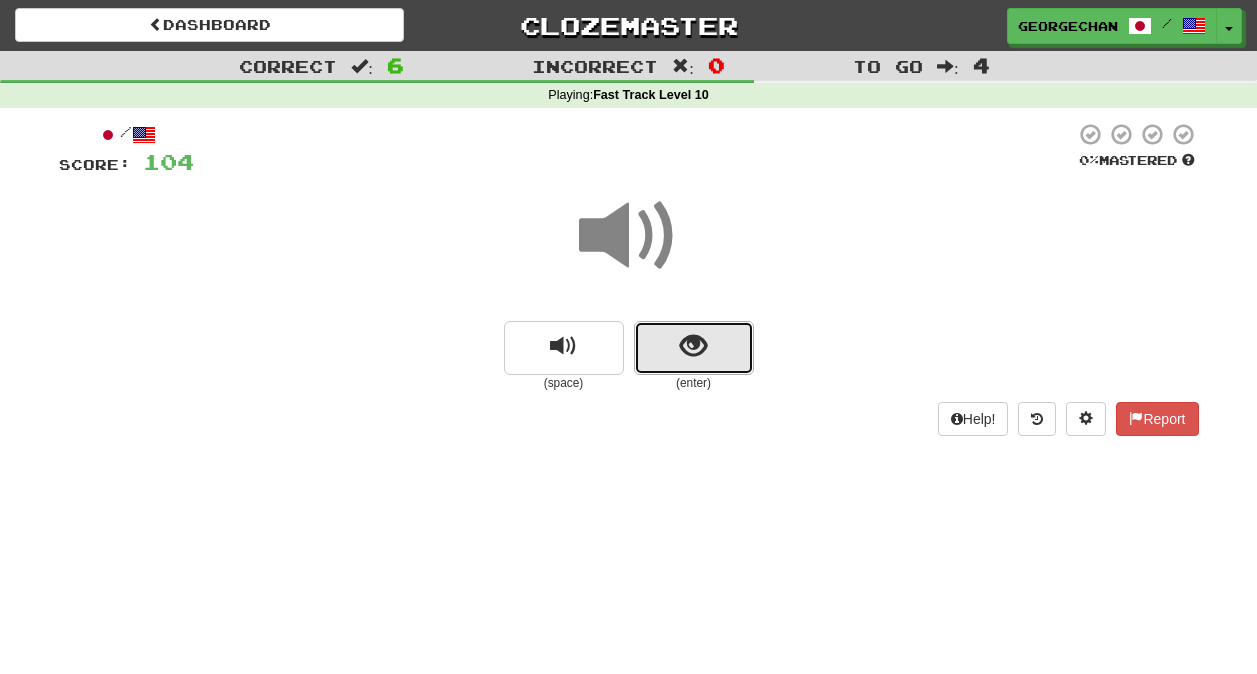 click at bounding box center [693, 346] 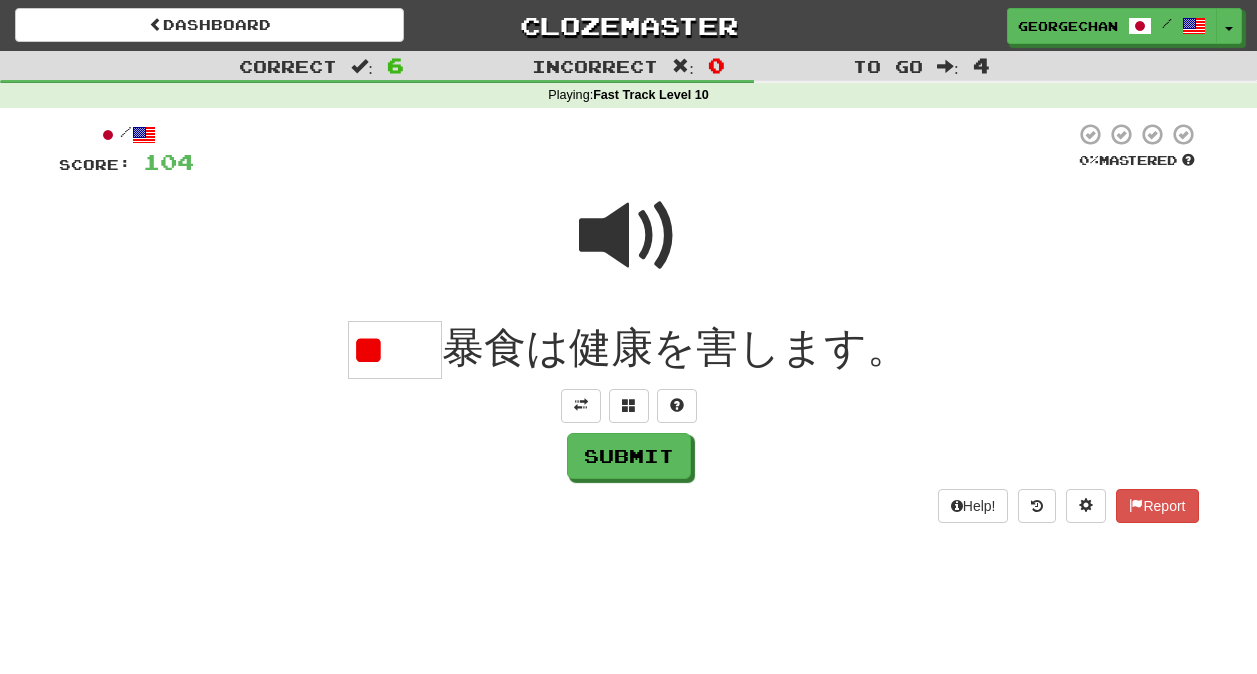 scroll, scrollTop: 0, scrollLeft: 0, axis: both 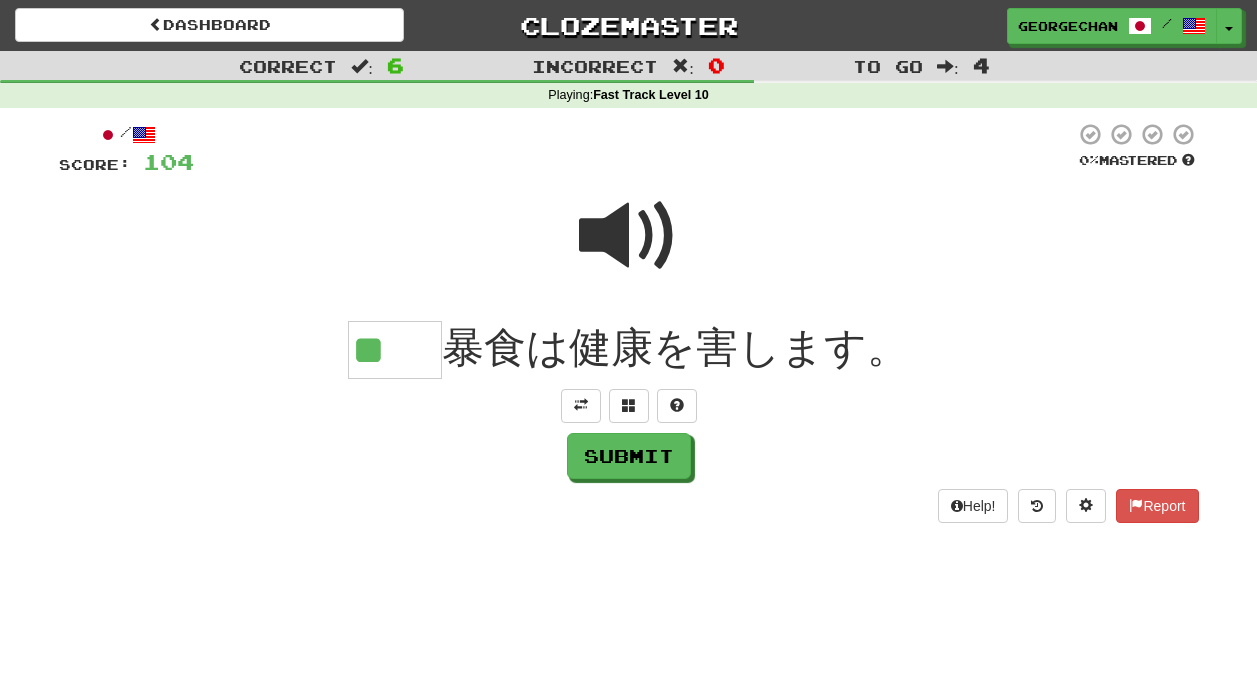 type on "**" 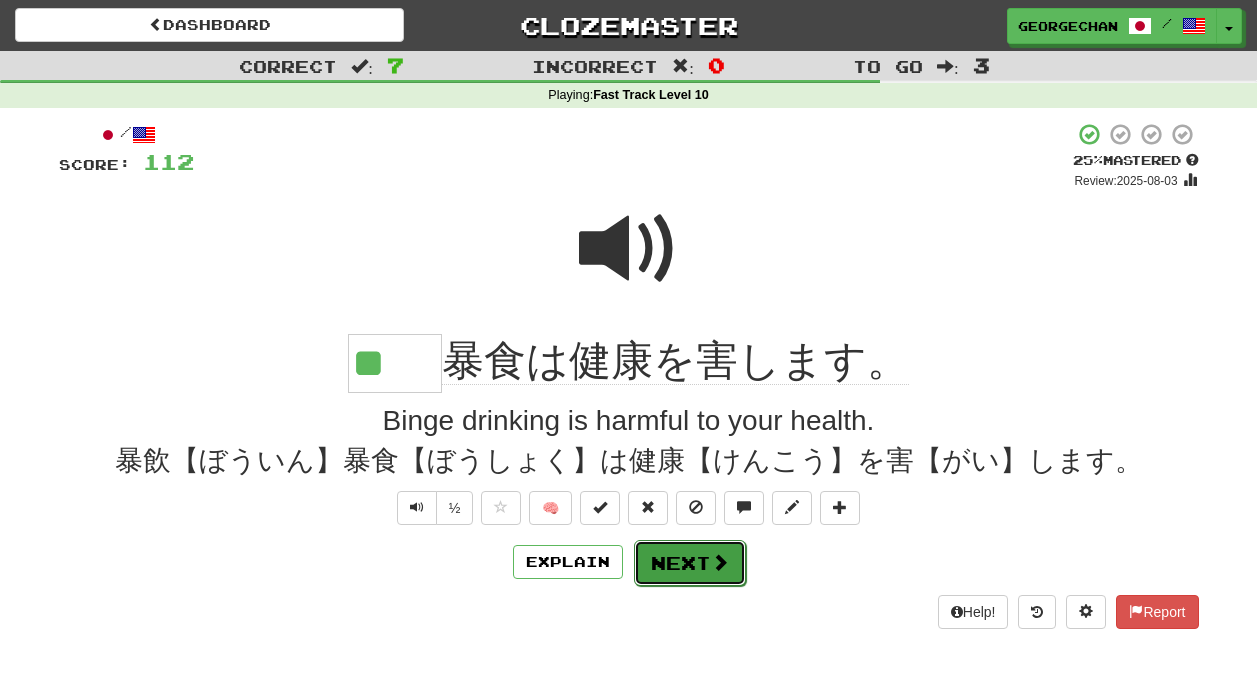 click on "Next" at bounding box center [690, 563] 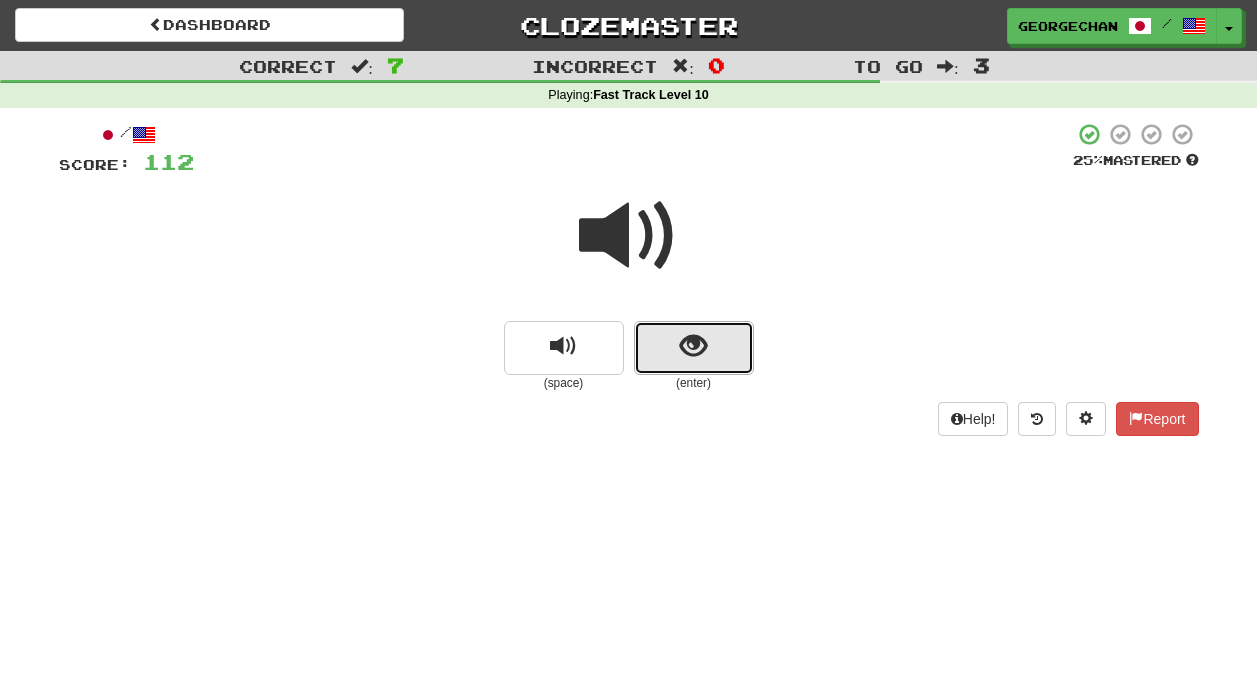 click at bounding box center (694, 348) 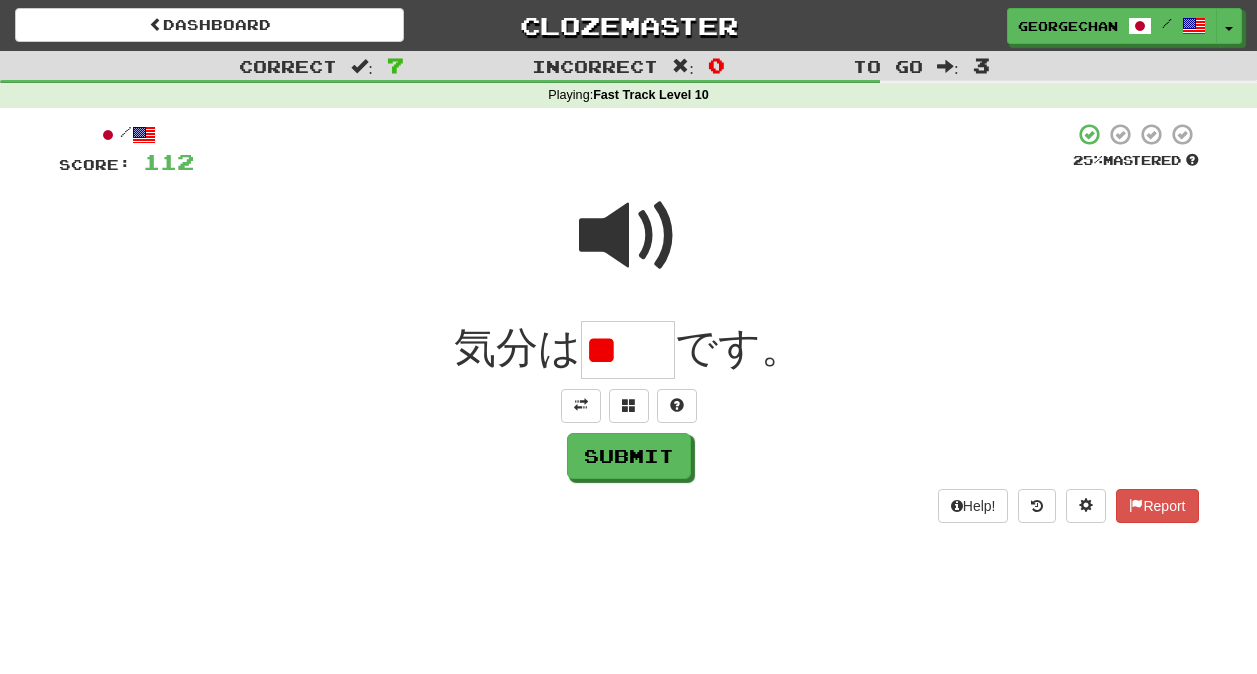 scroll, scrollTop: 0, scrollLeft: 0, axis: both 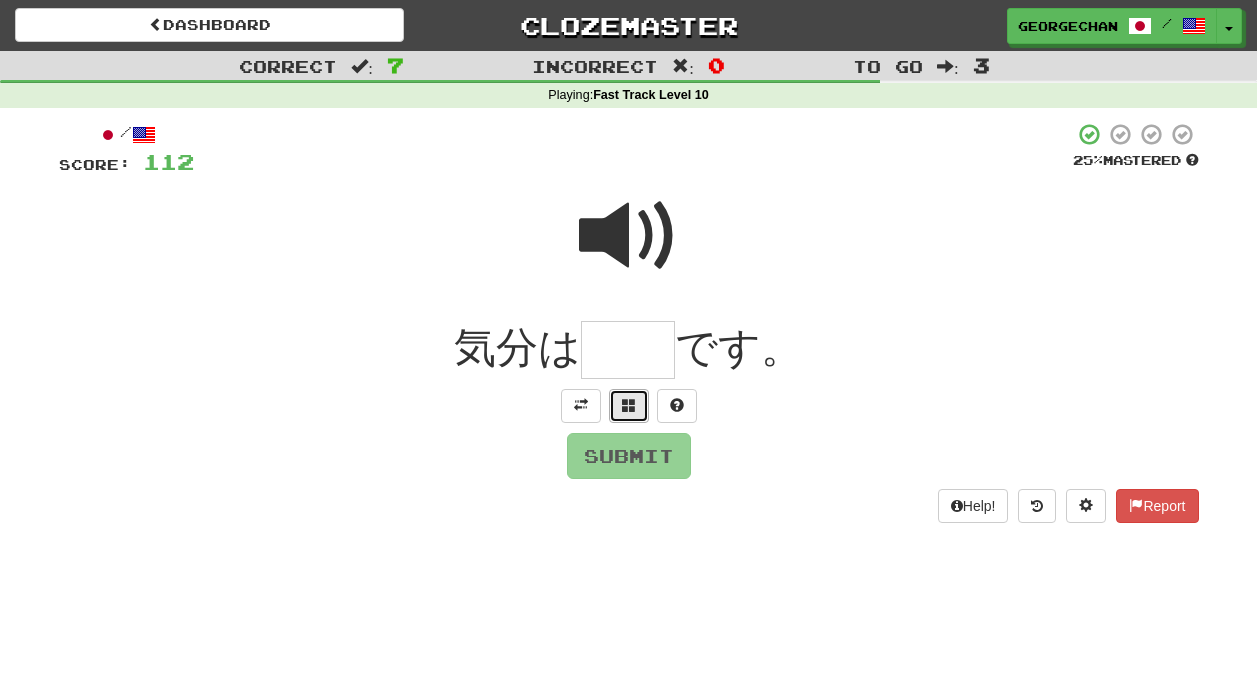 click at bounding box center (629, 406) 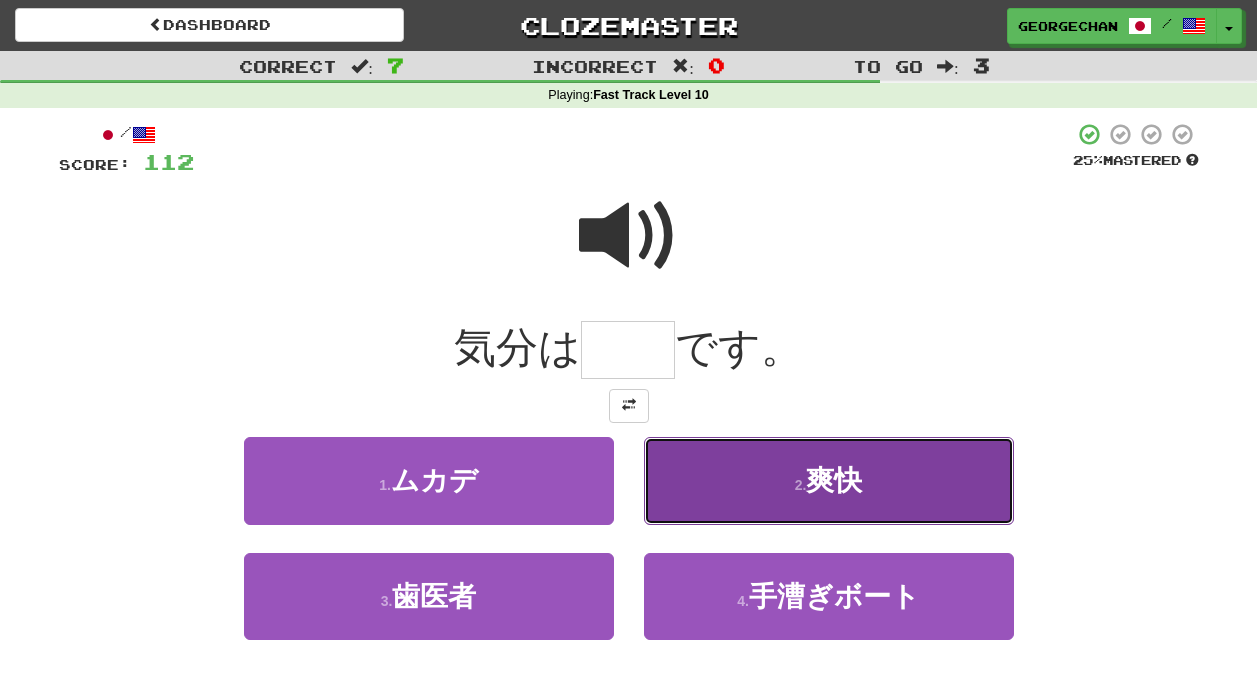 click on "2 .  爽快" at bounding box center [829, 480] 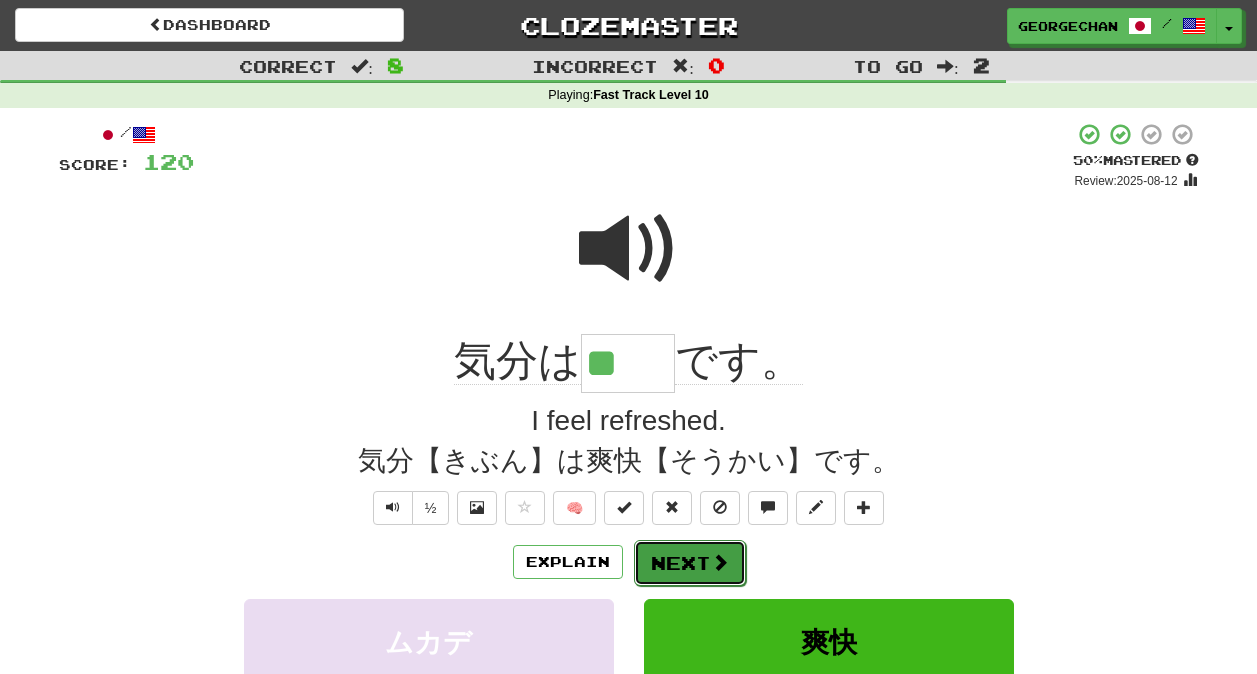 click at bounding box center (720, 562) 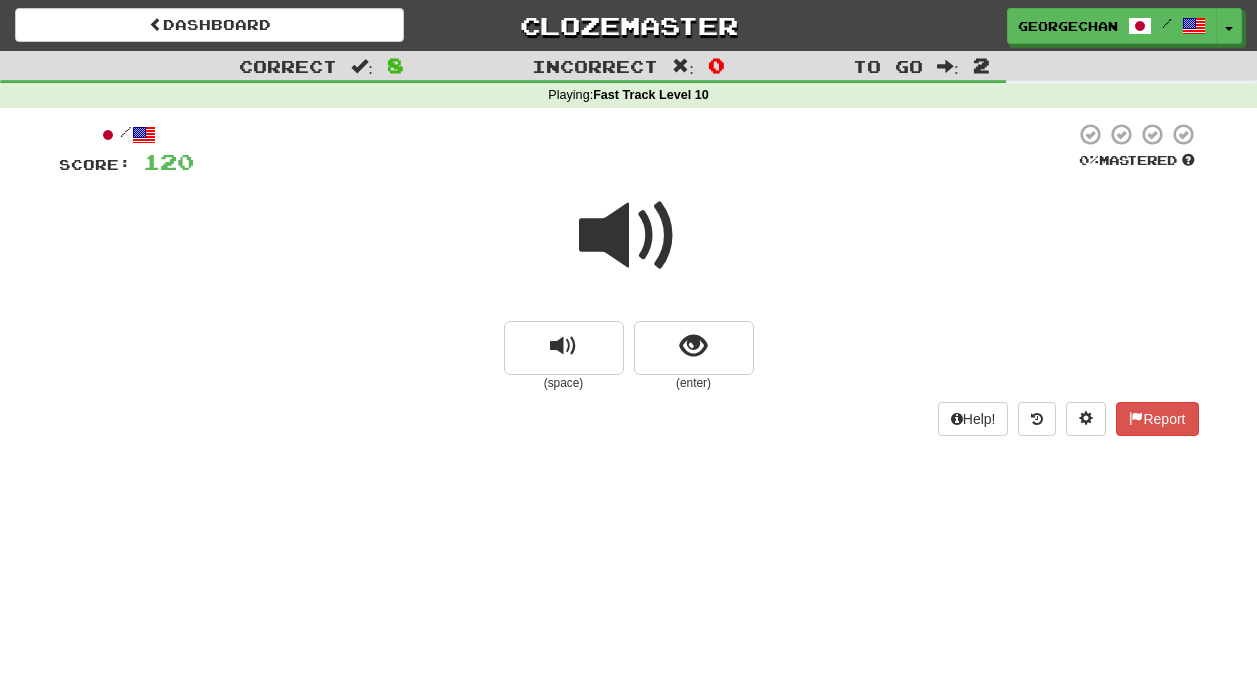 click at bounding box center (629, 236) 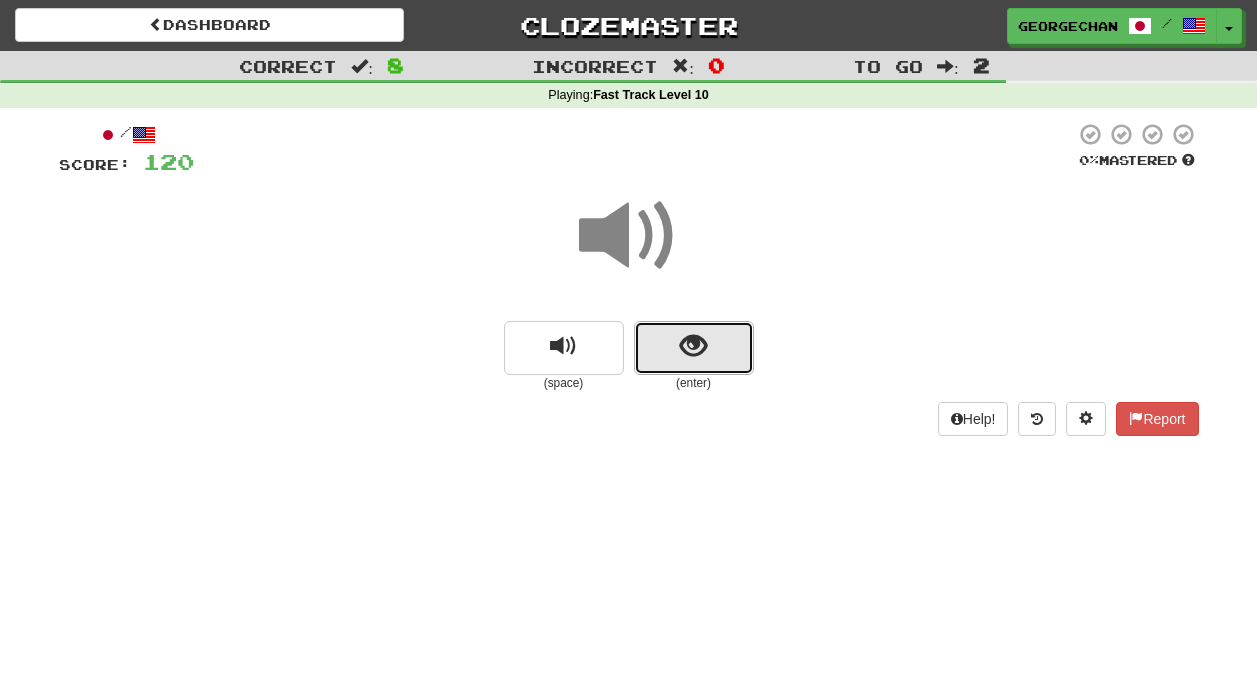 click at bounding box center (693, 346) 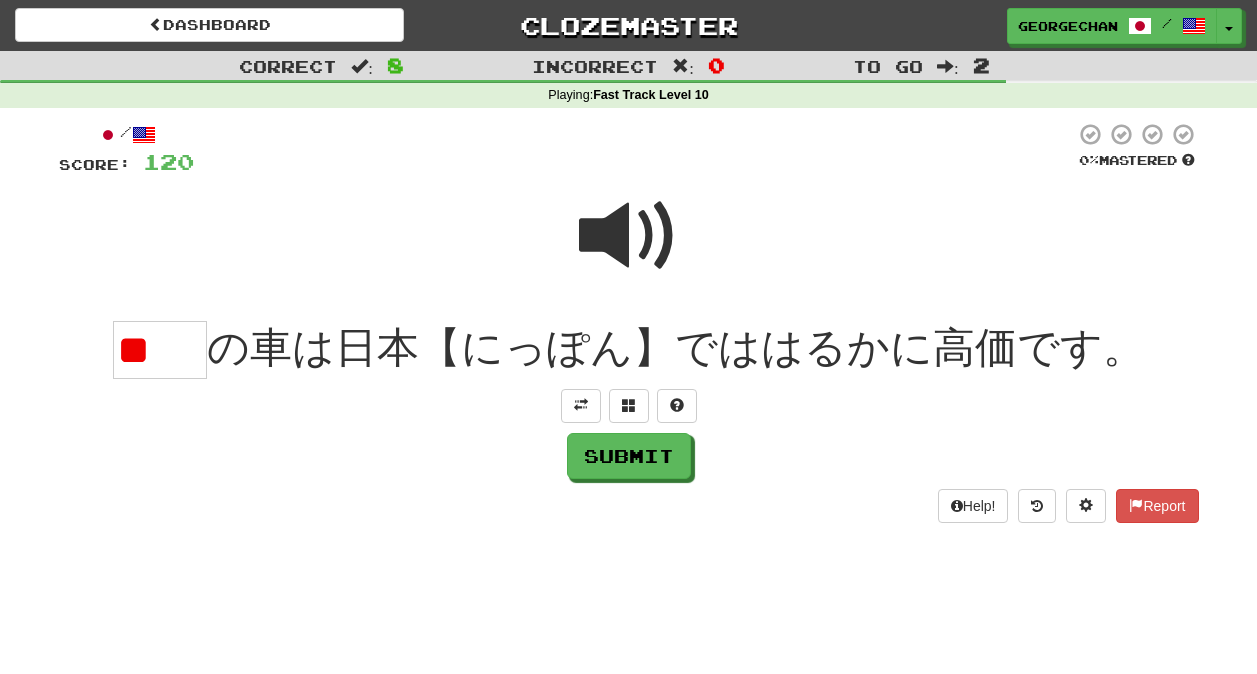 type on "*" 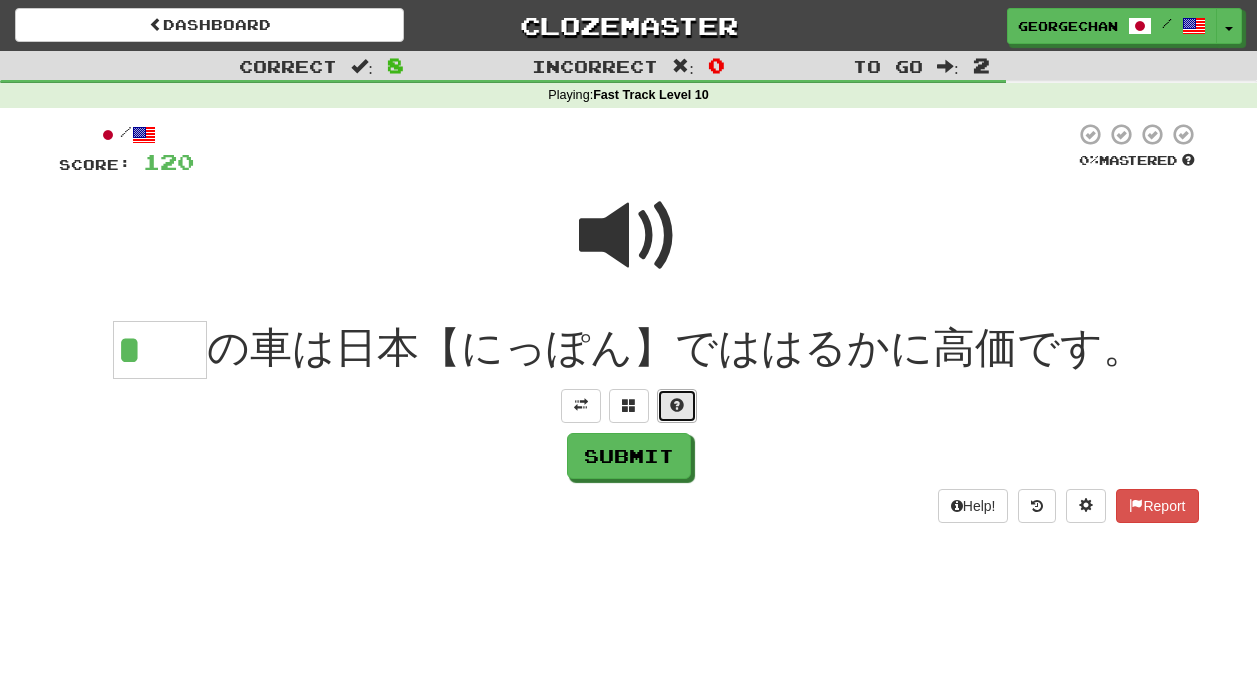 click at bounding box center [677, 406] 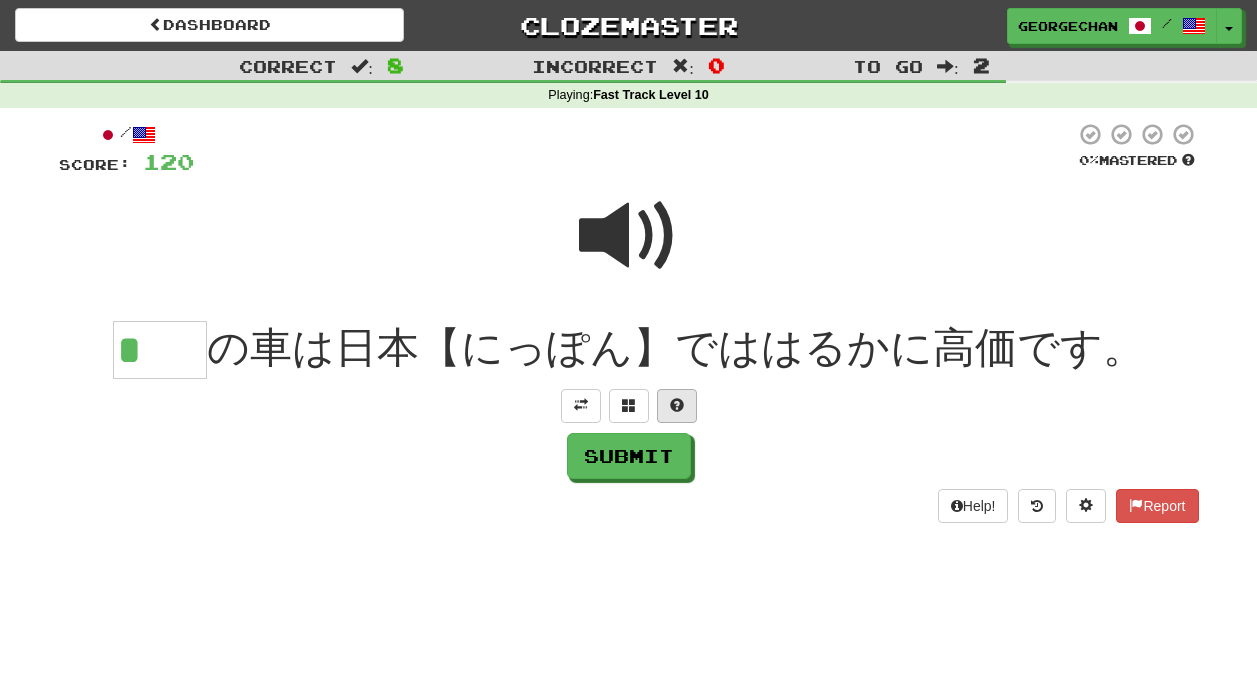 type on "**" 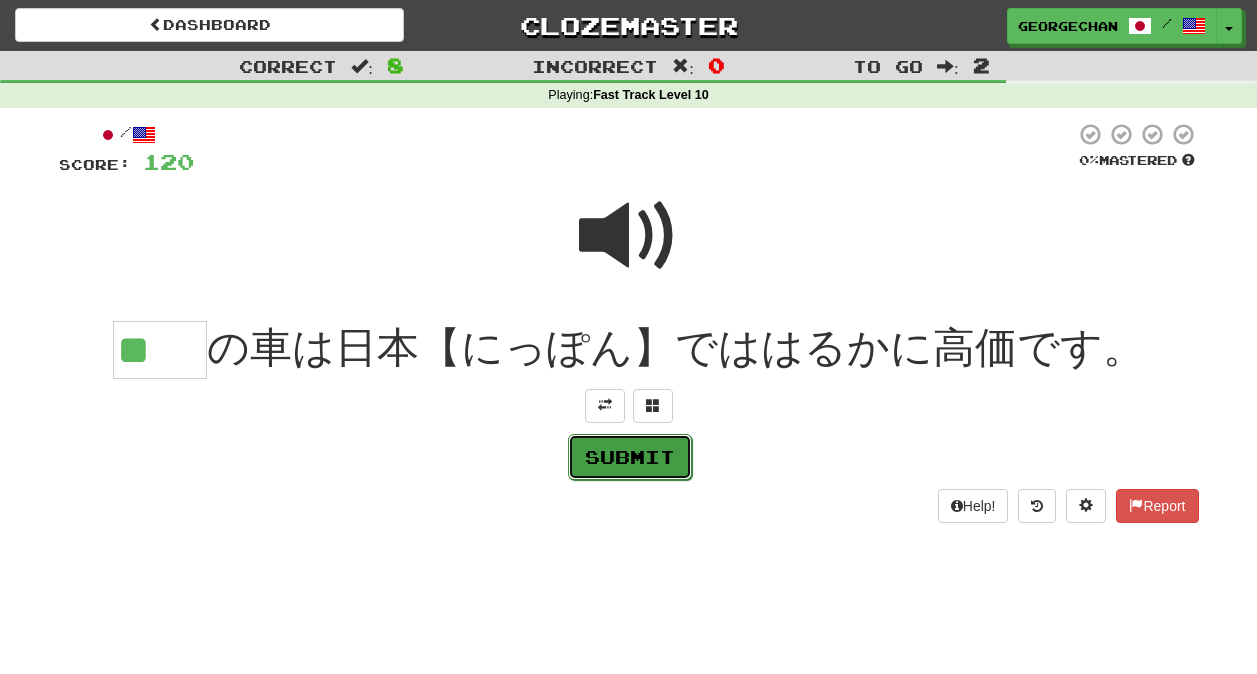 click on "Submit" at bounding box center (630, 457) 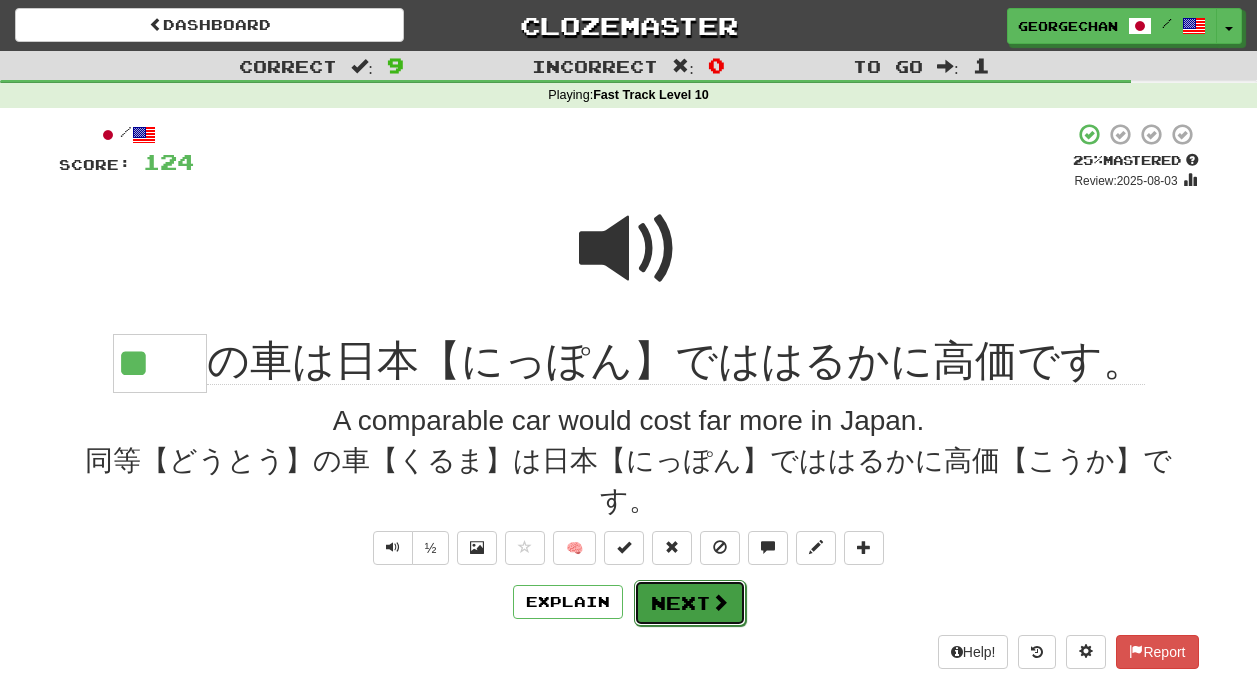 click on "Next" at bounding box center [690, 603] 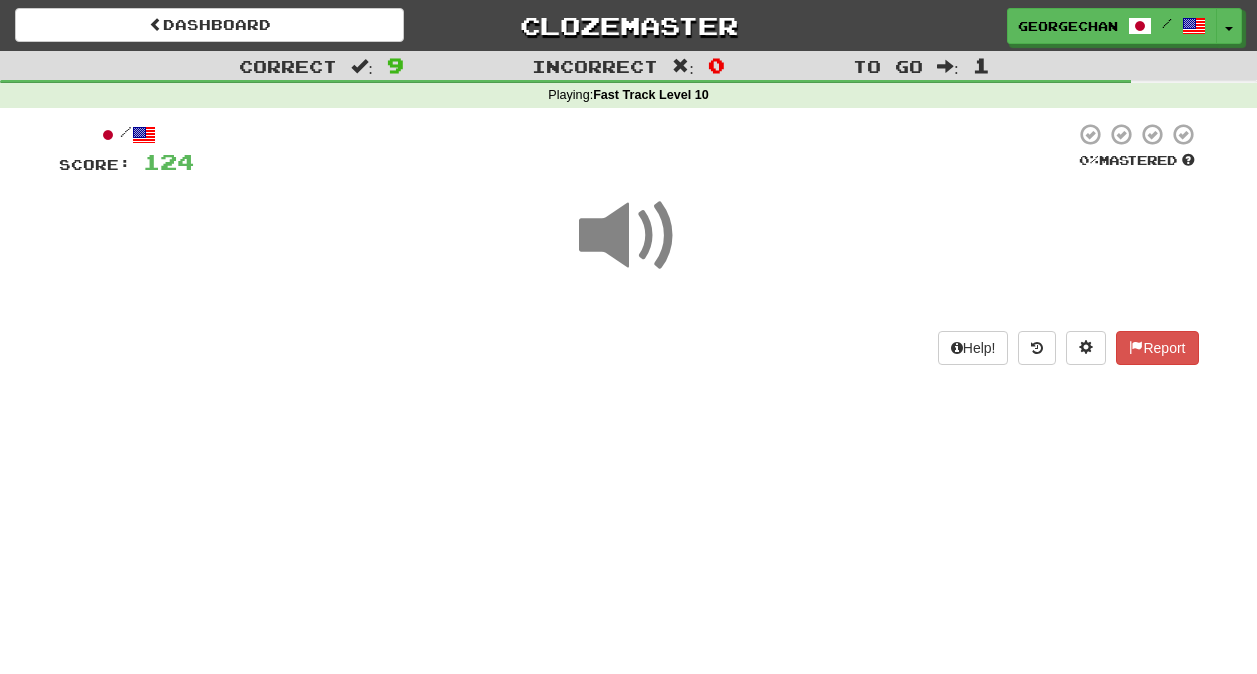 click on "Help!  Report" at bounding box center (629, 348) 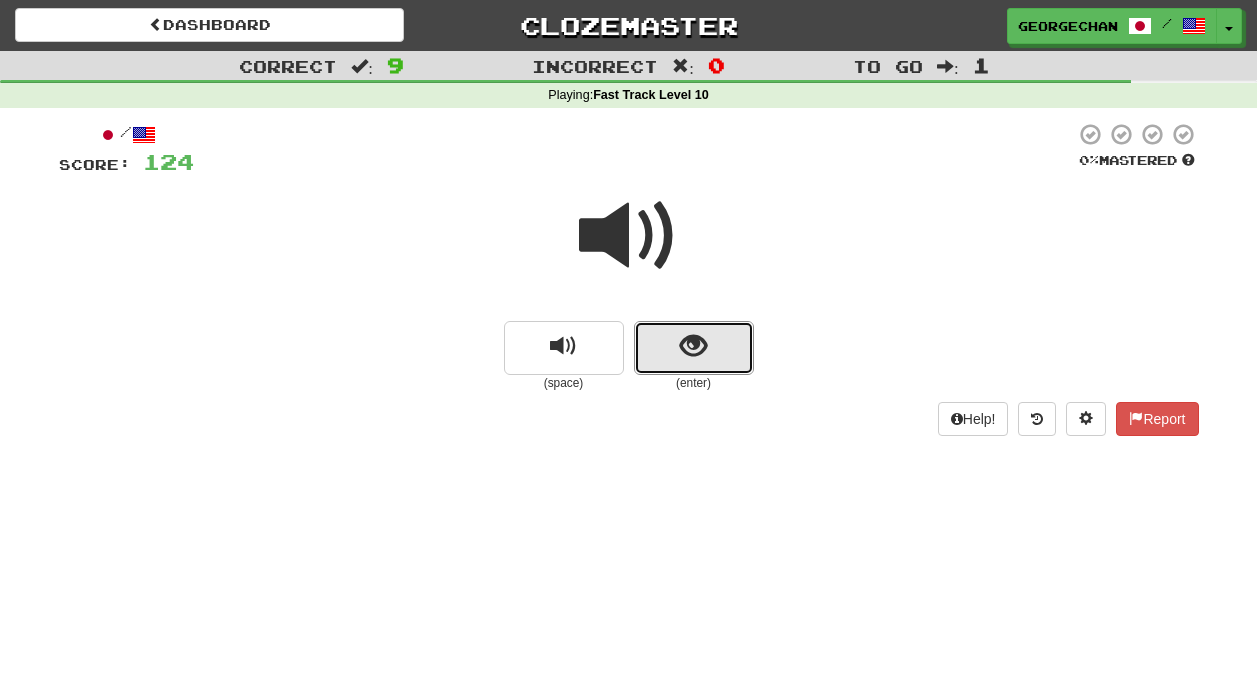 click at bounding box center (693, 346) 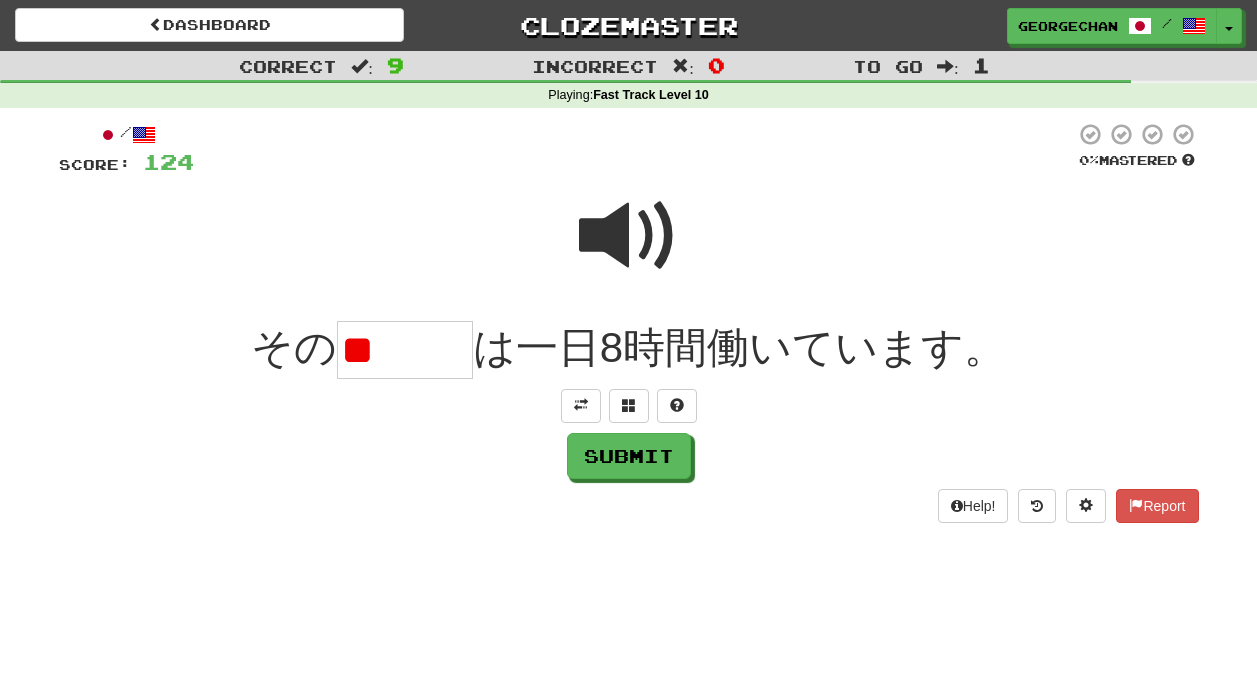 type on "*" 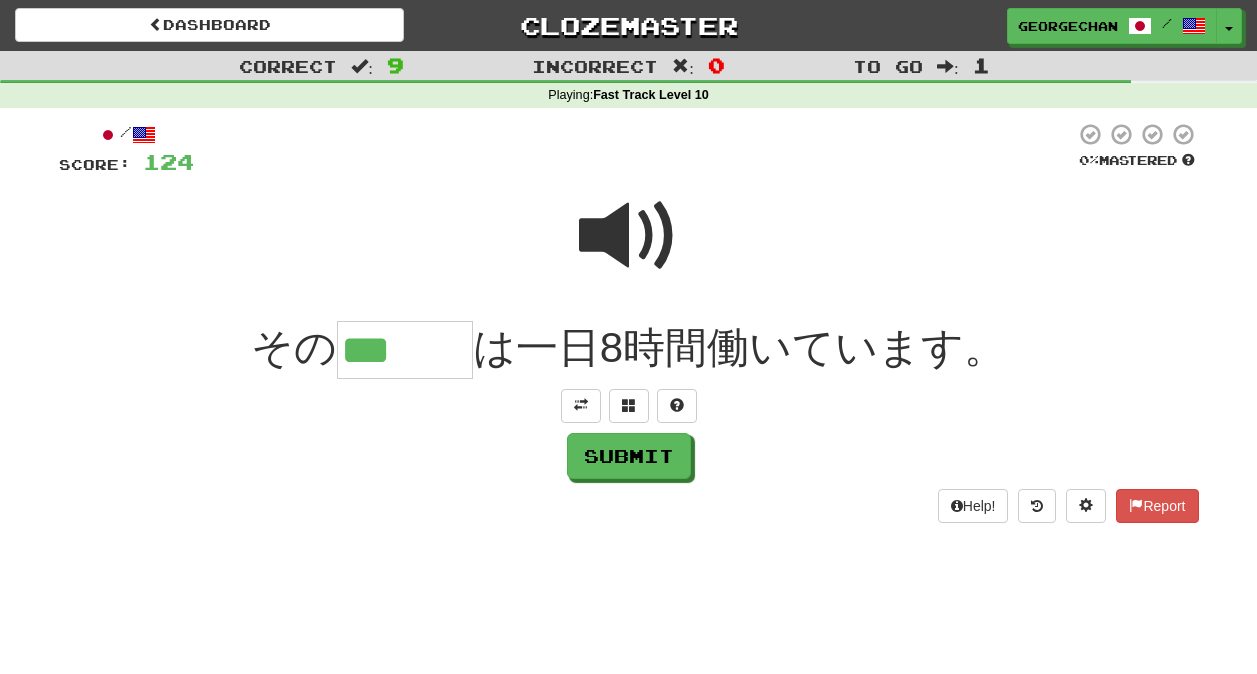 scroll, scrollTop: 0, scrollLeft: 0, axis: both 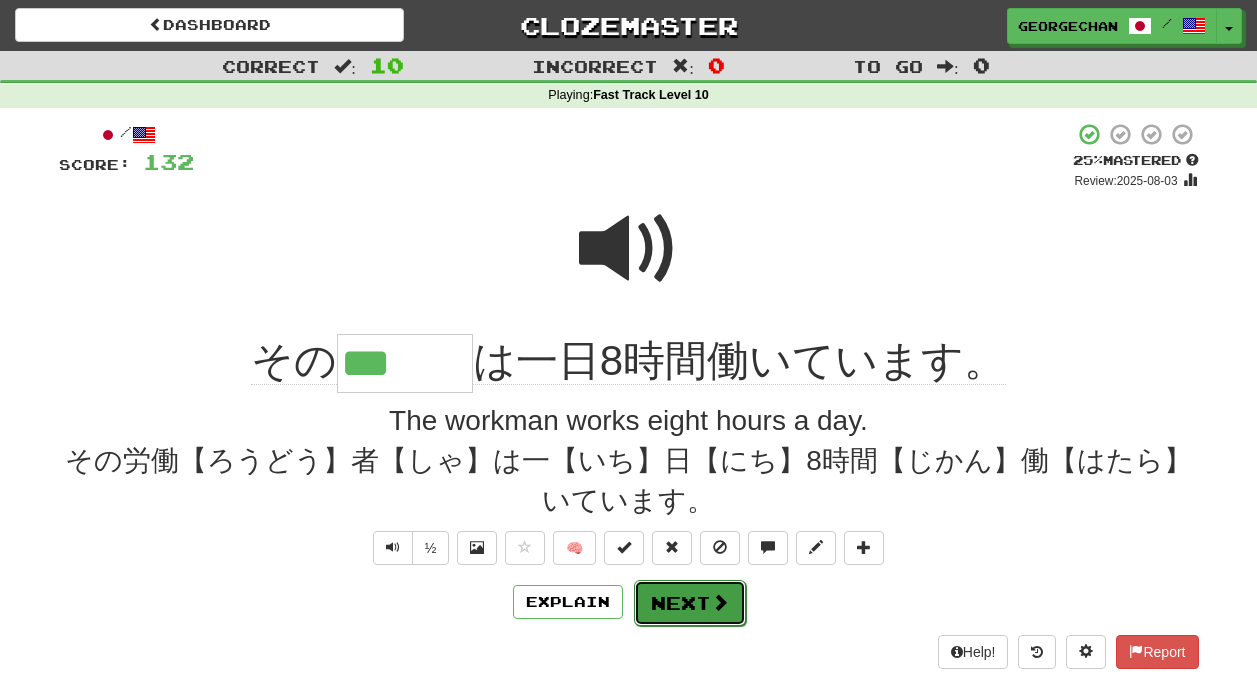 click on "Next" at bounding box center [690, 603] 